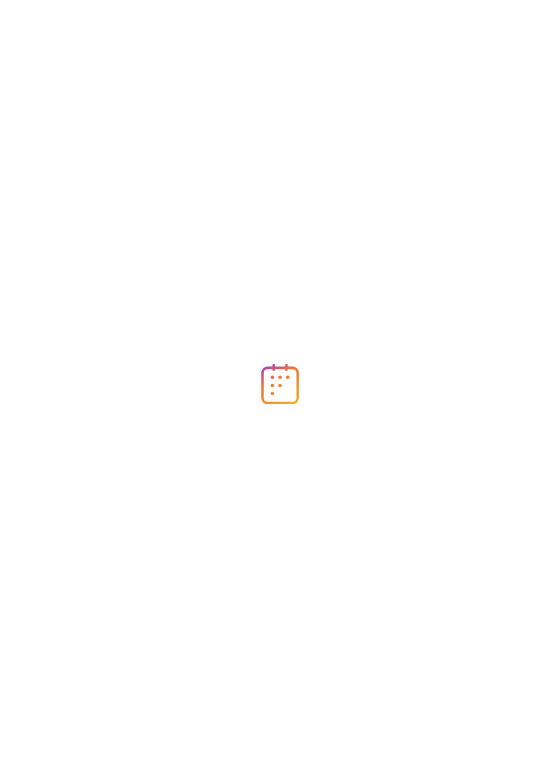 scroll, scrollTop: 0, scrollLeft: 0, axis: both 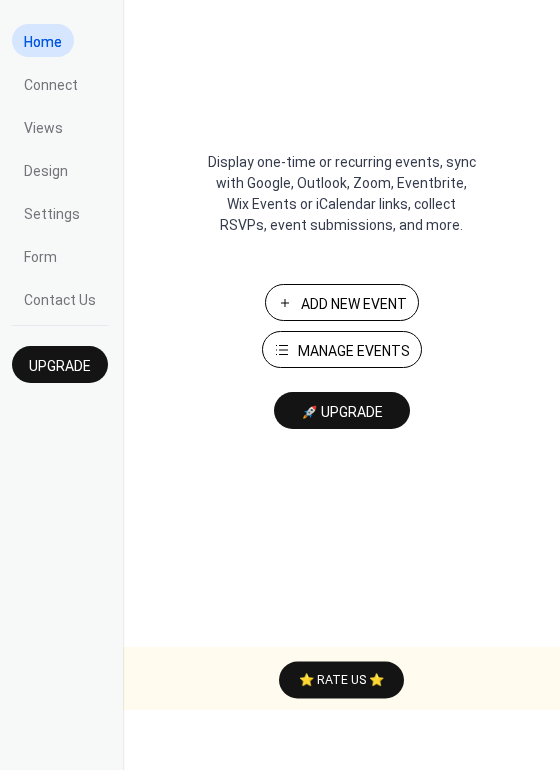click on "Manage Events" at bounding box center [354, 351] 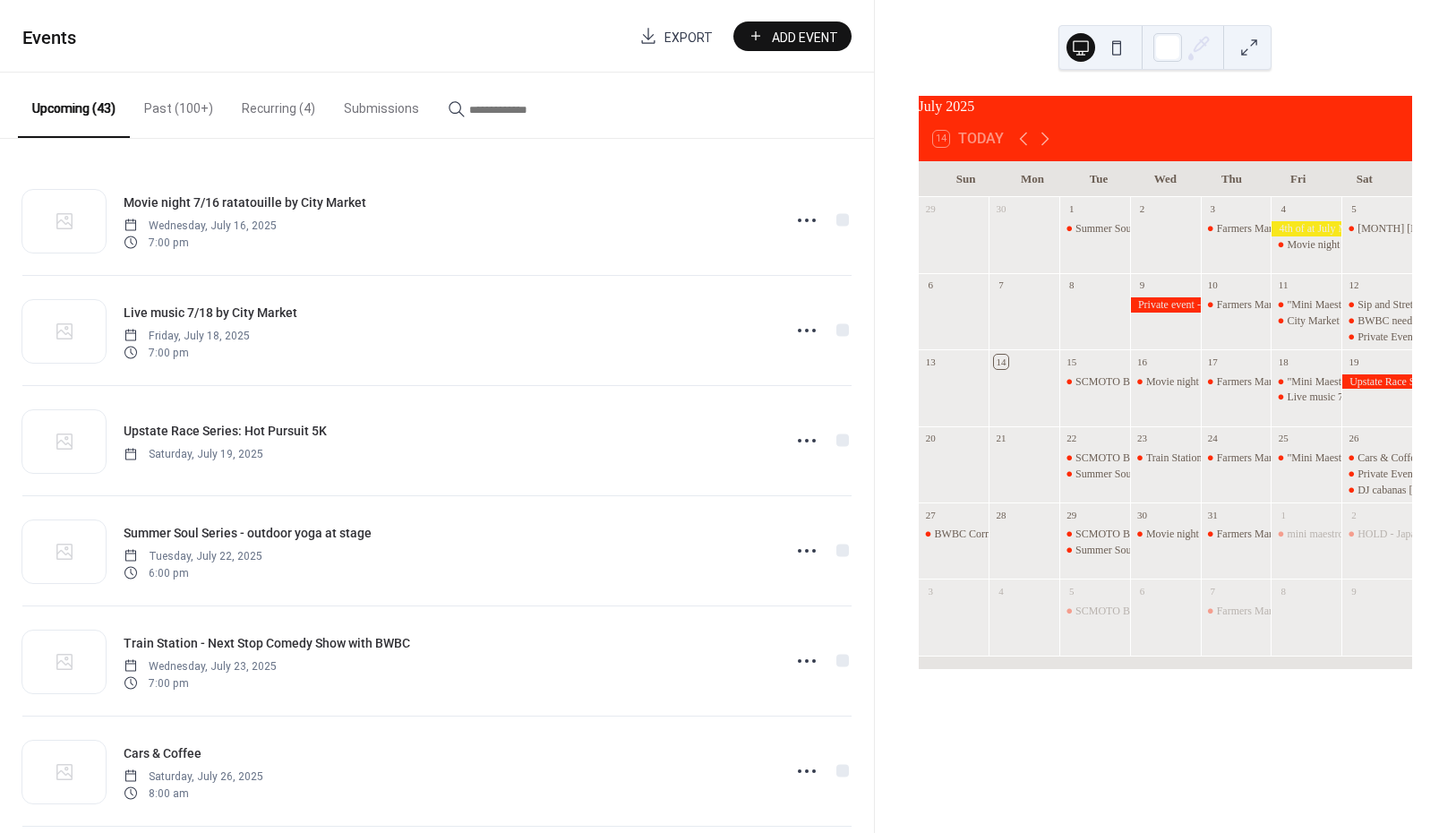 scroll, scrollTop: 0, scrollLeft: 0, axis: both 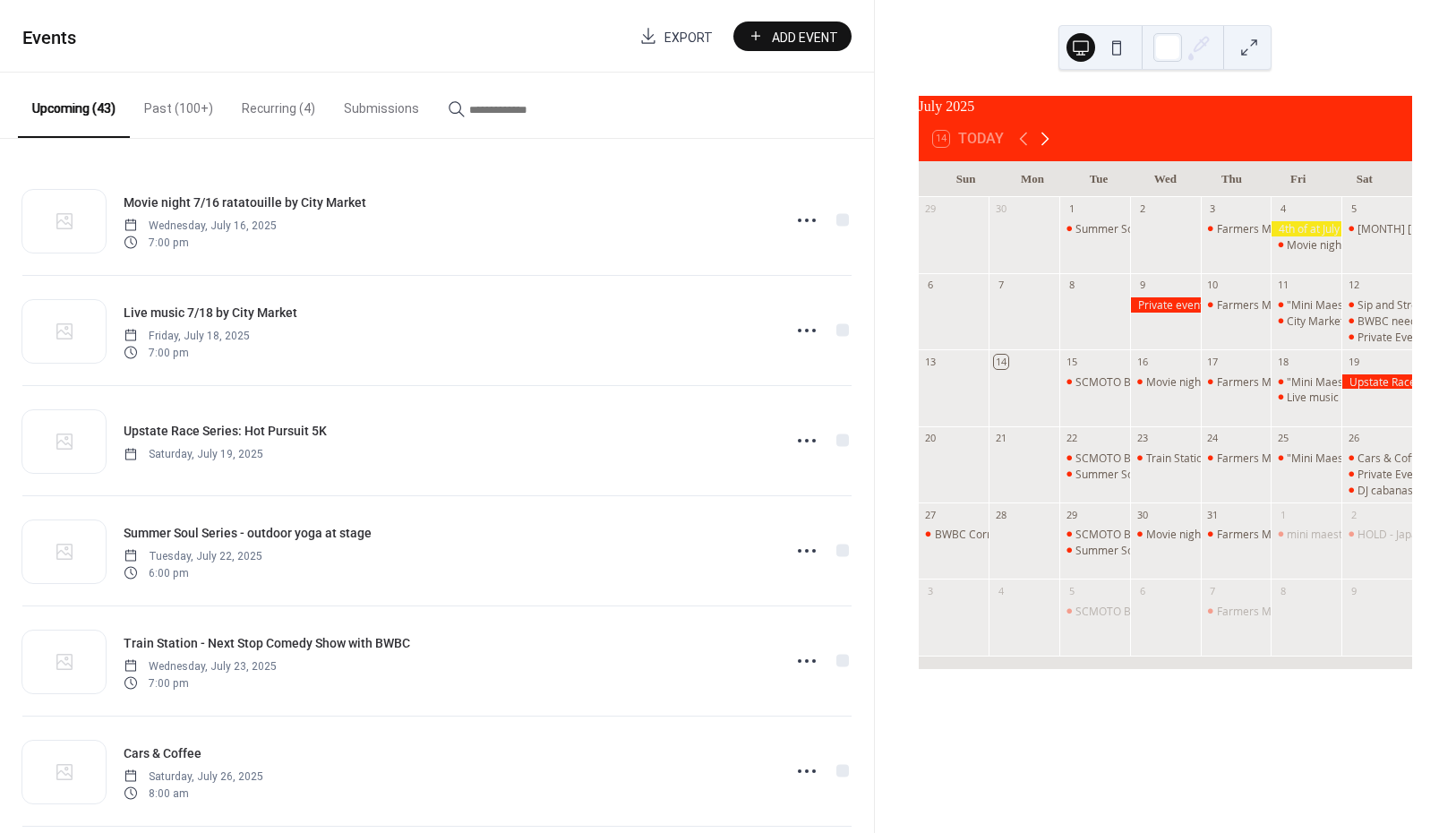 click 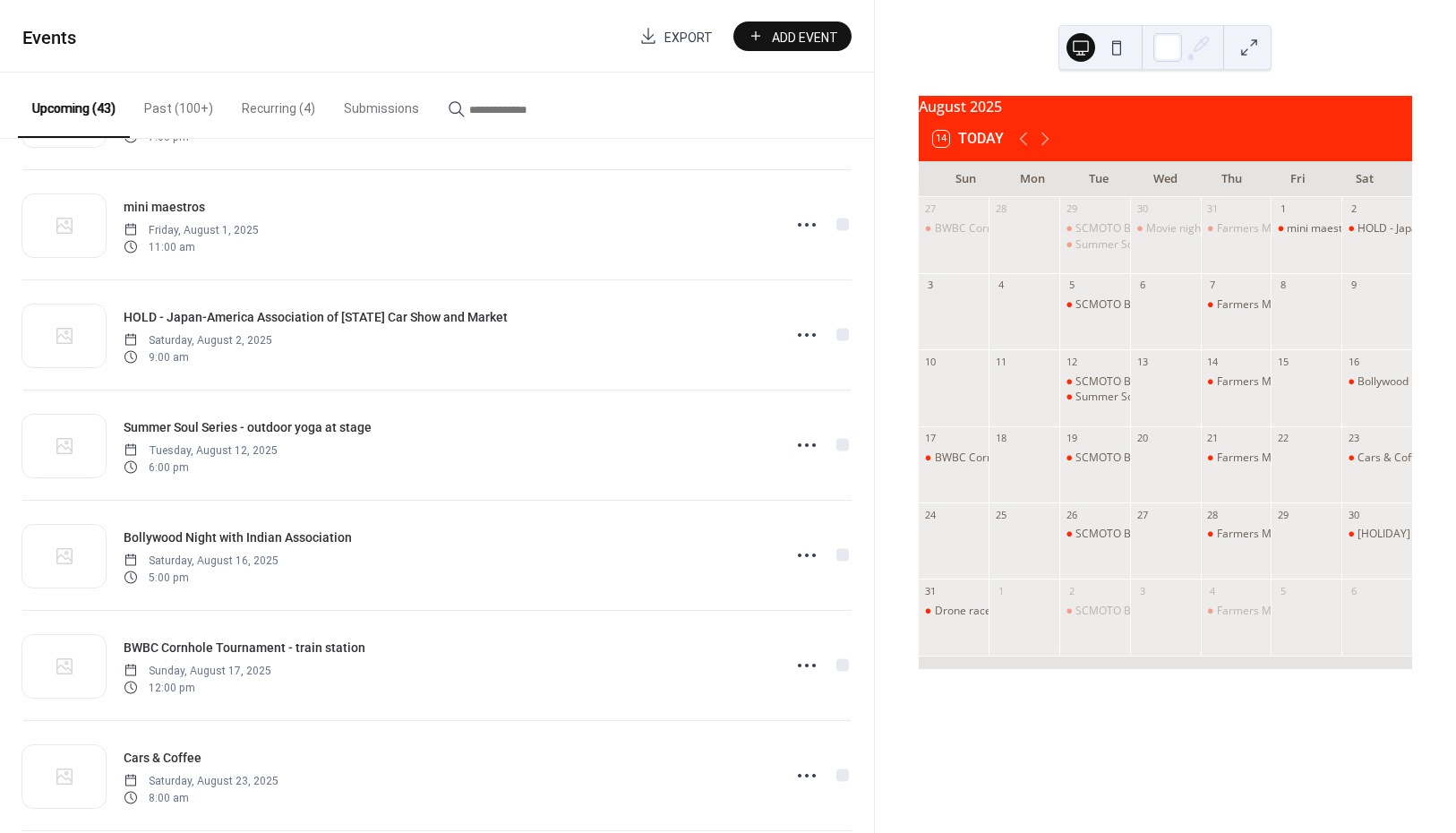 scroll, scrollTop: 1252, scrollLeft: 0, axis: vertical 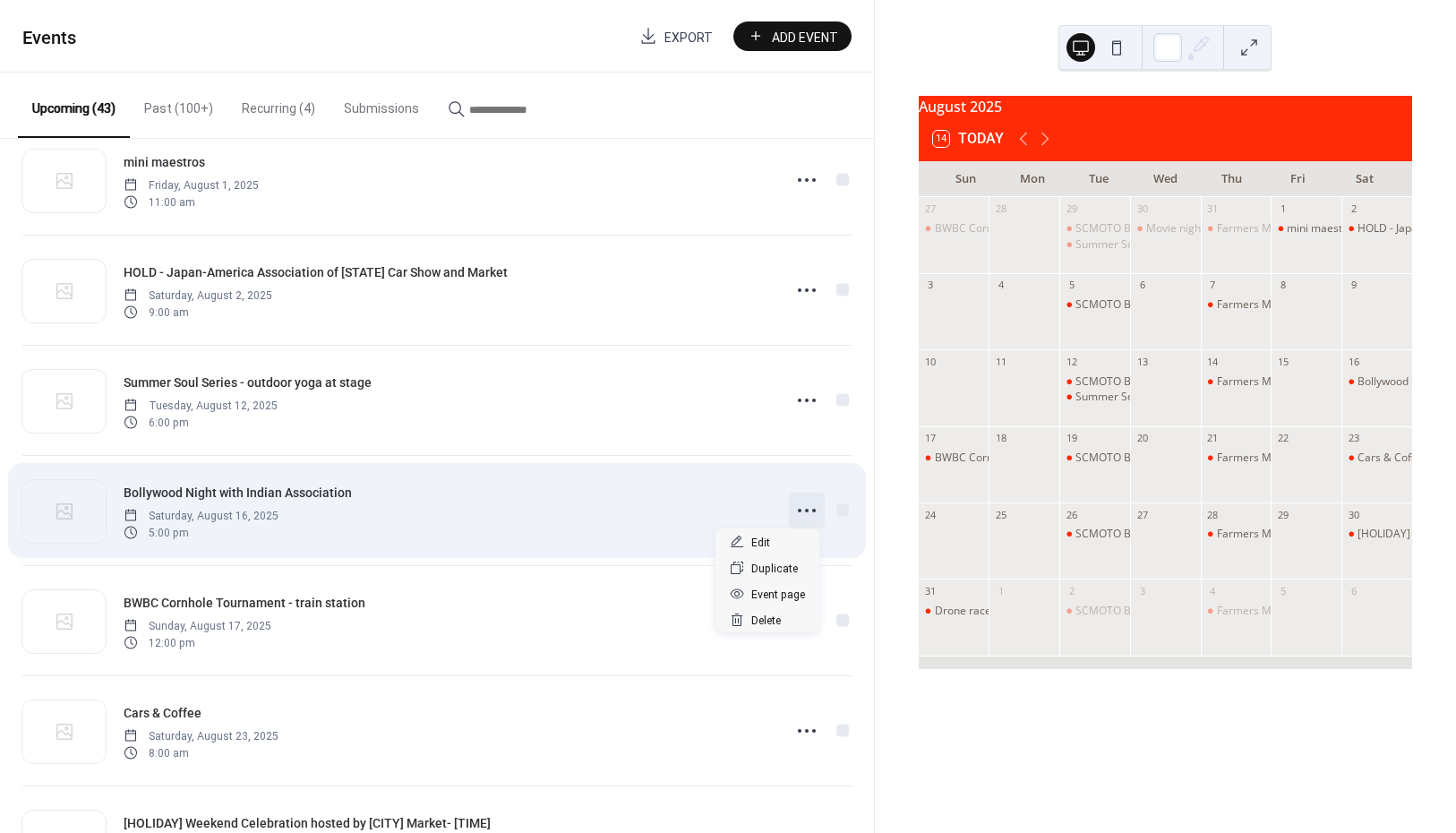 click 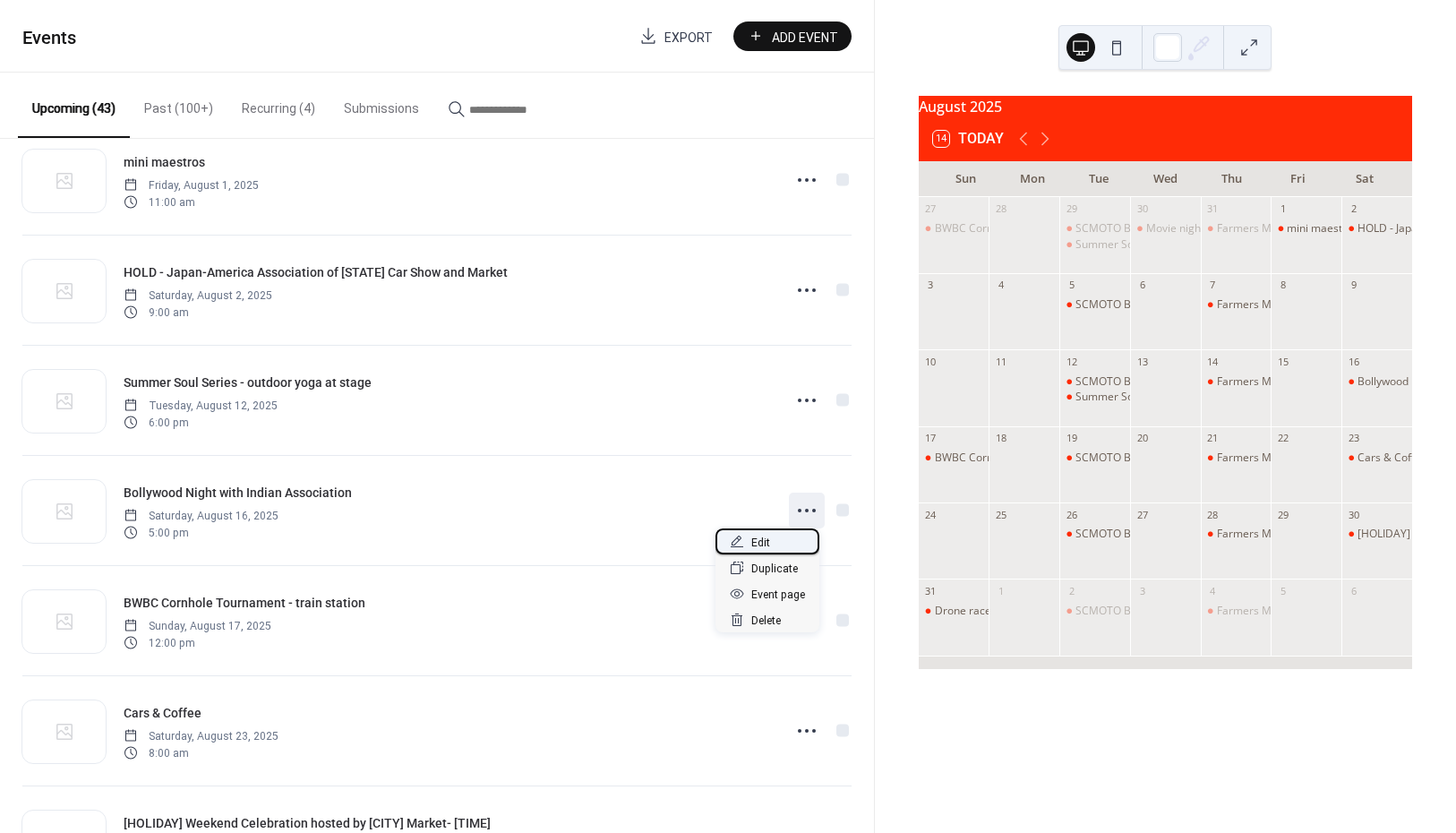 click on "Edit" at bounding box center (767, 541) 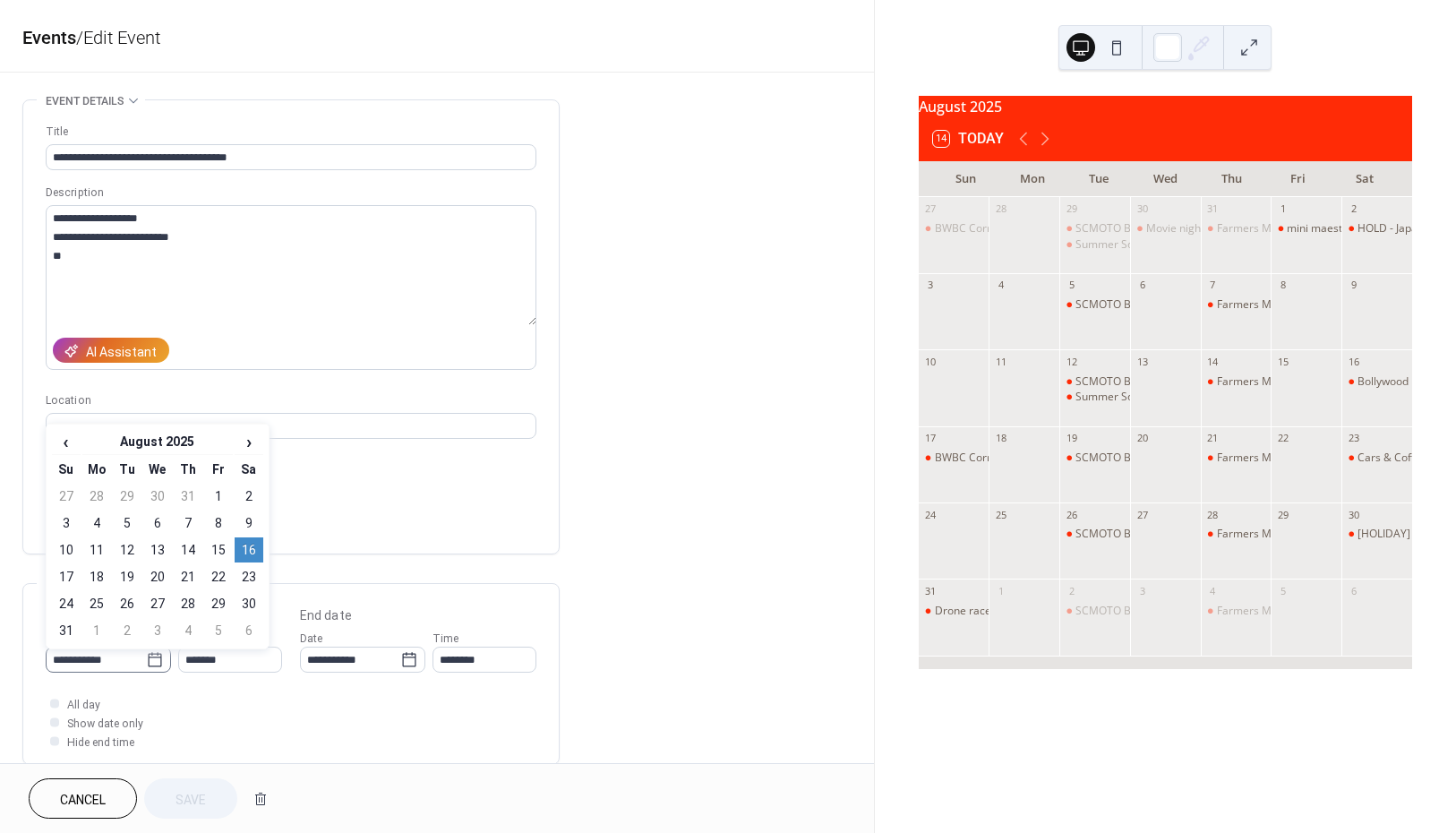 click 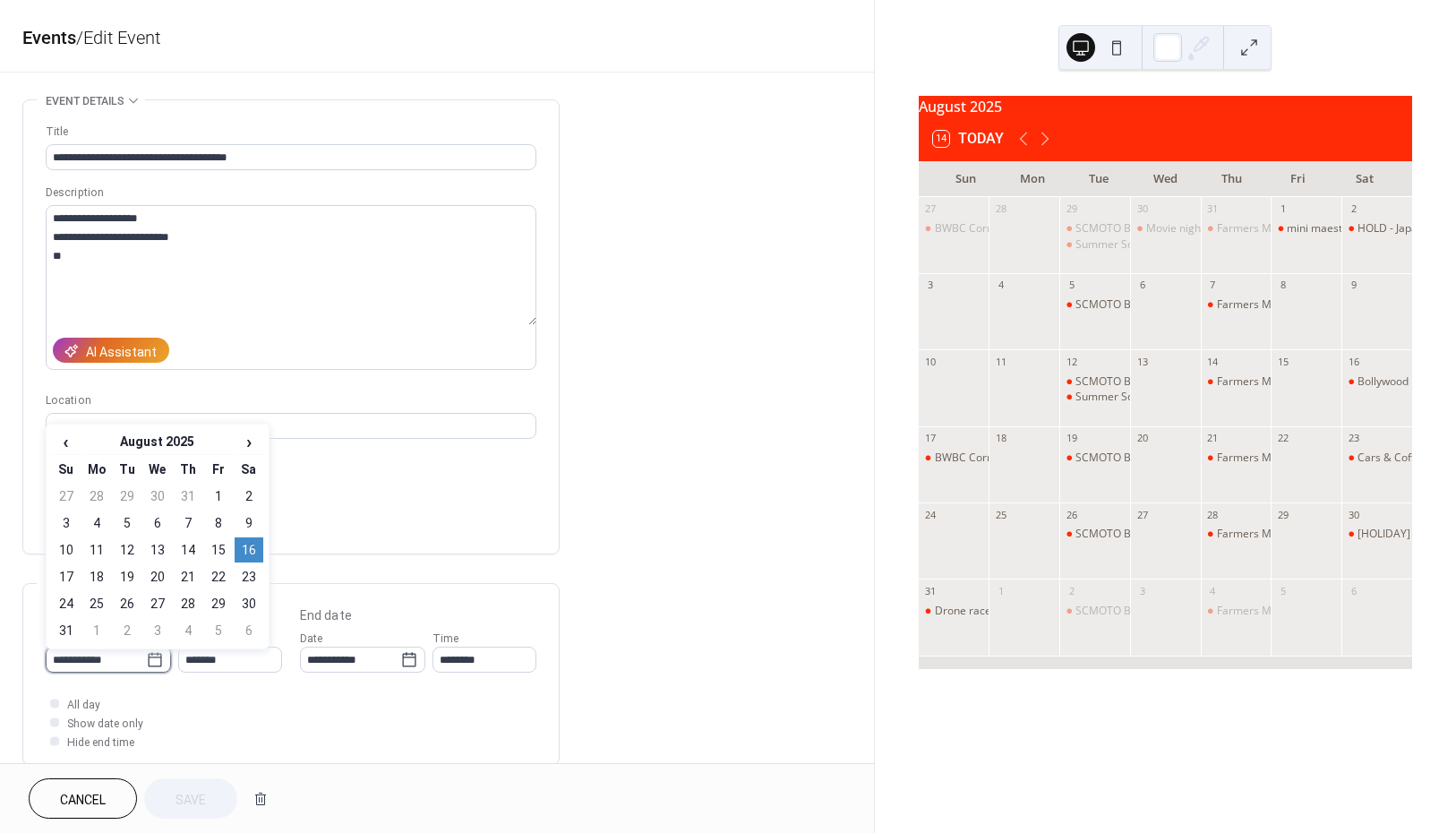 click on "**********" at bounding box center [96, 659] 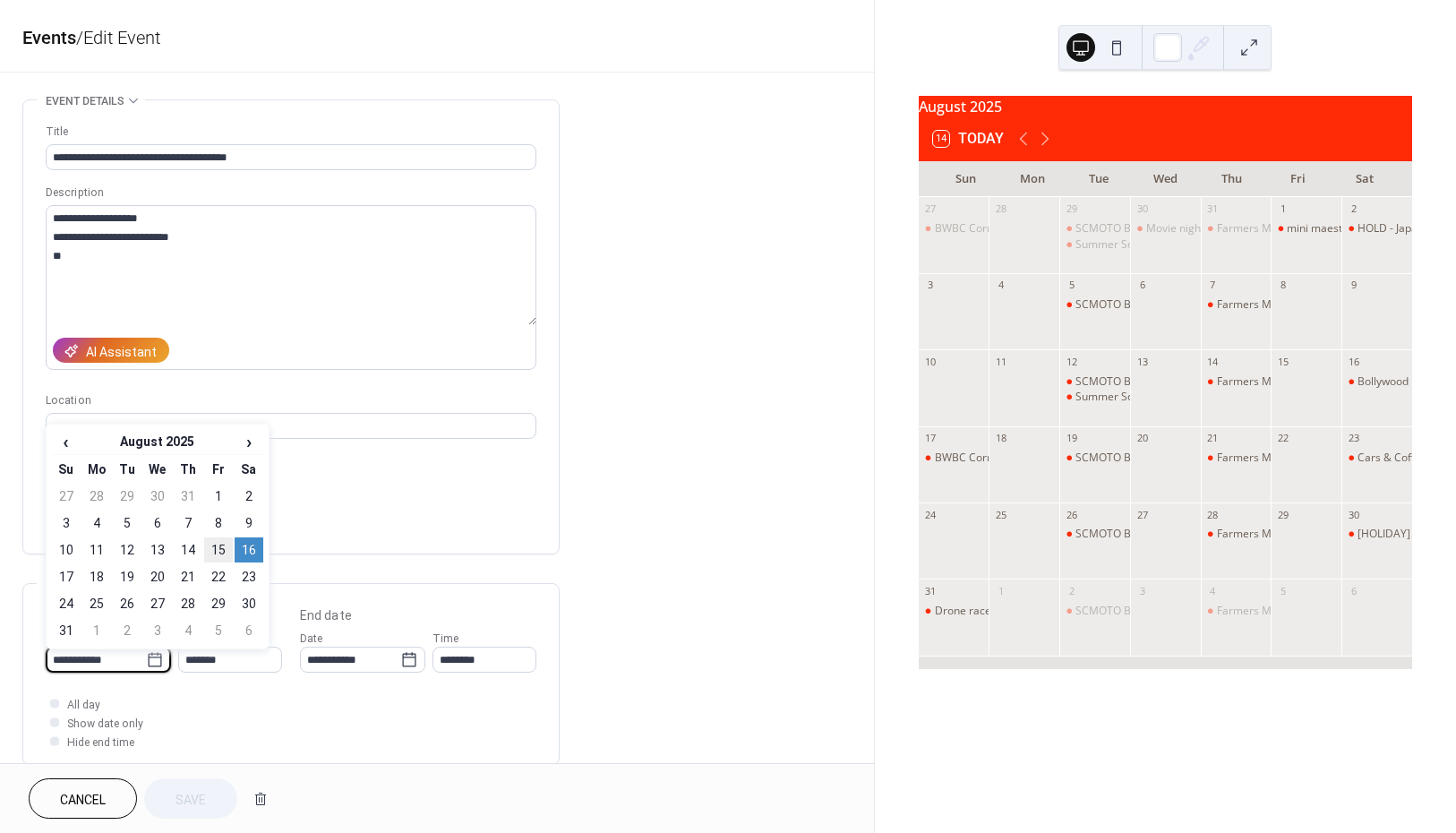 click on "15" at bounding box center [218, 550] 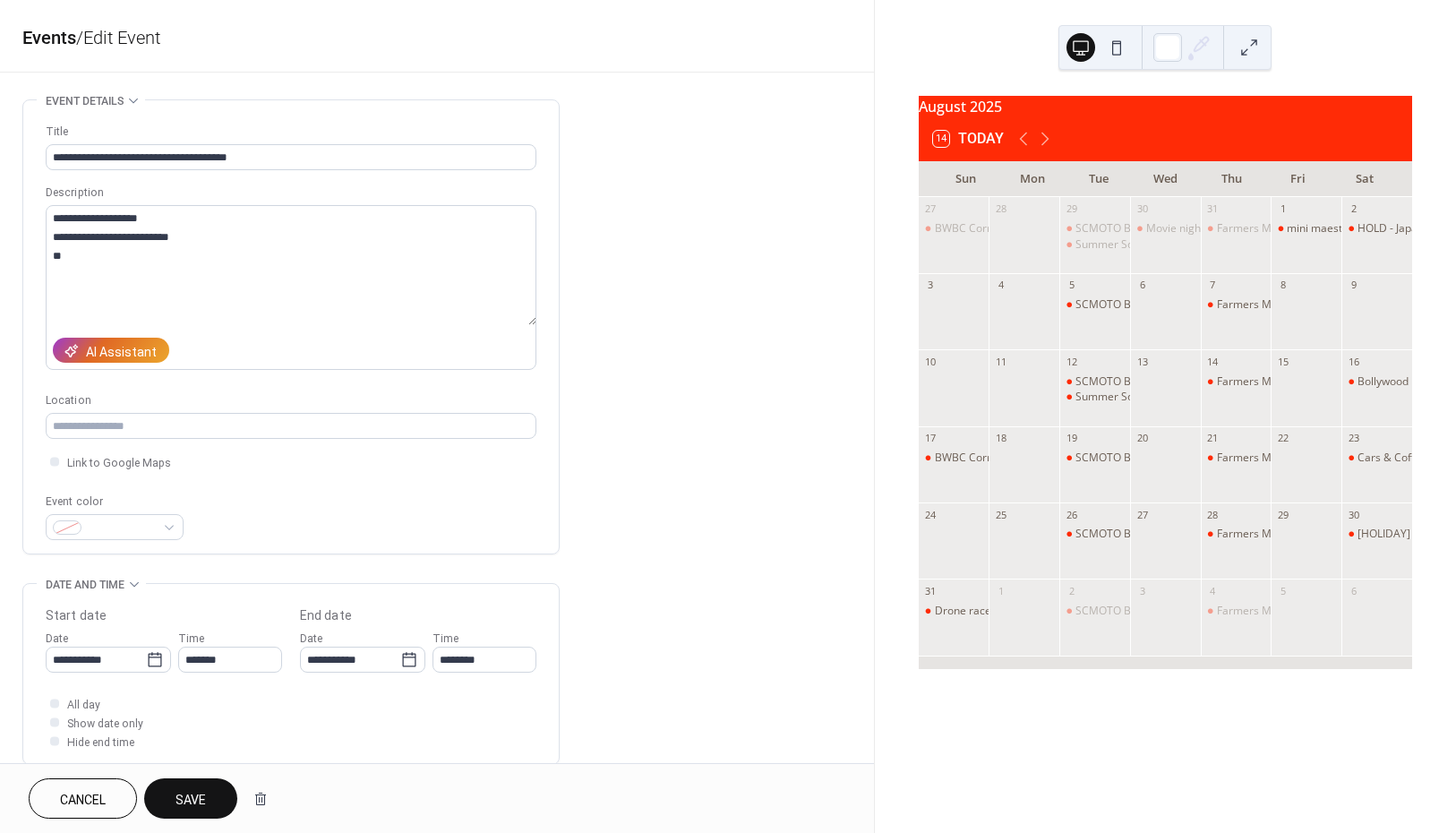 click on "Save" at bounding box center (191, 800) 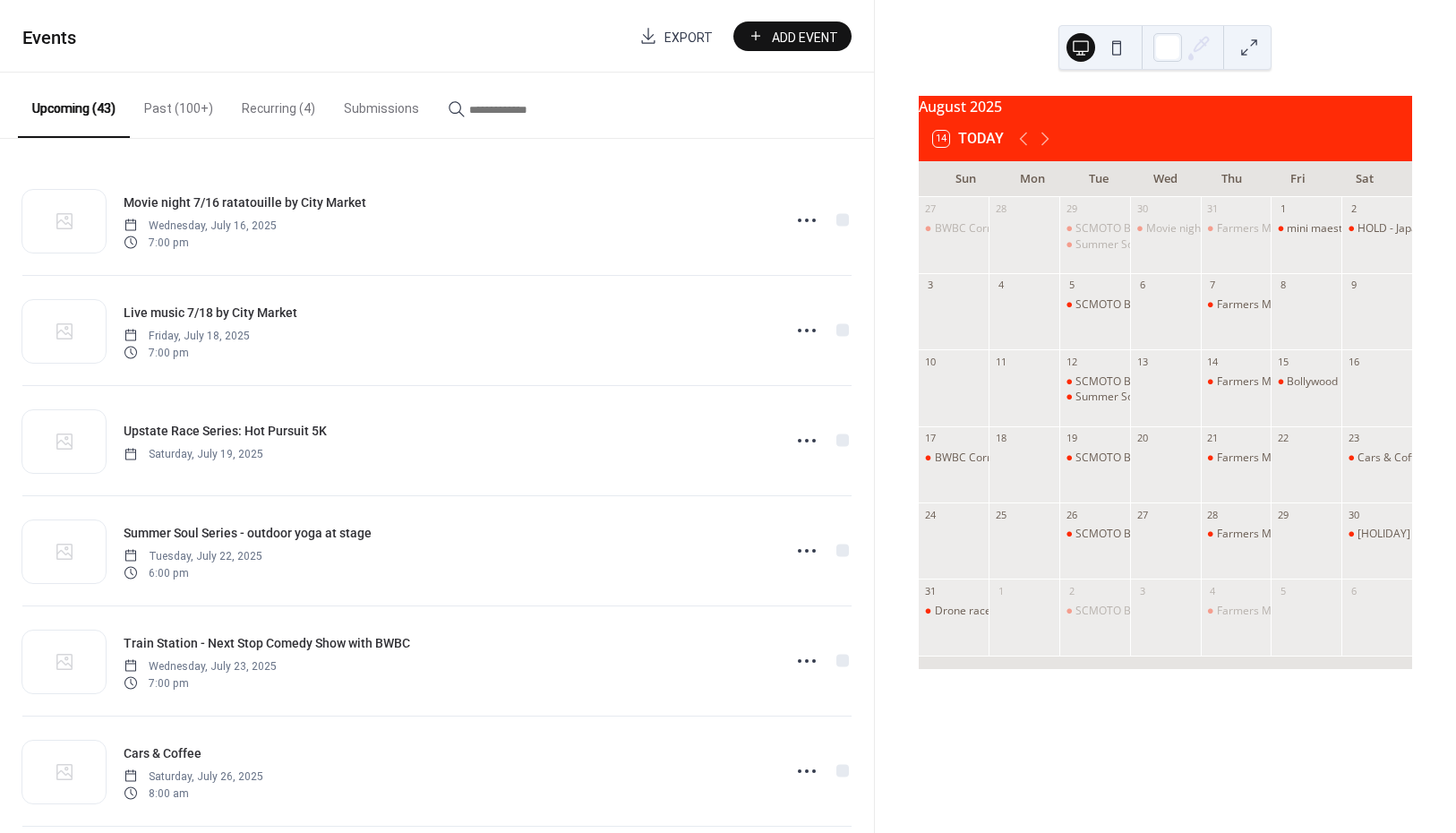 click on "Add Event" at bounding box center [792, 36] 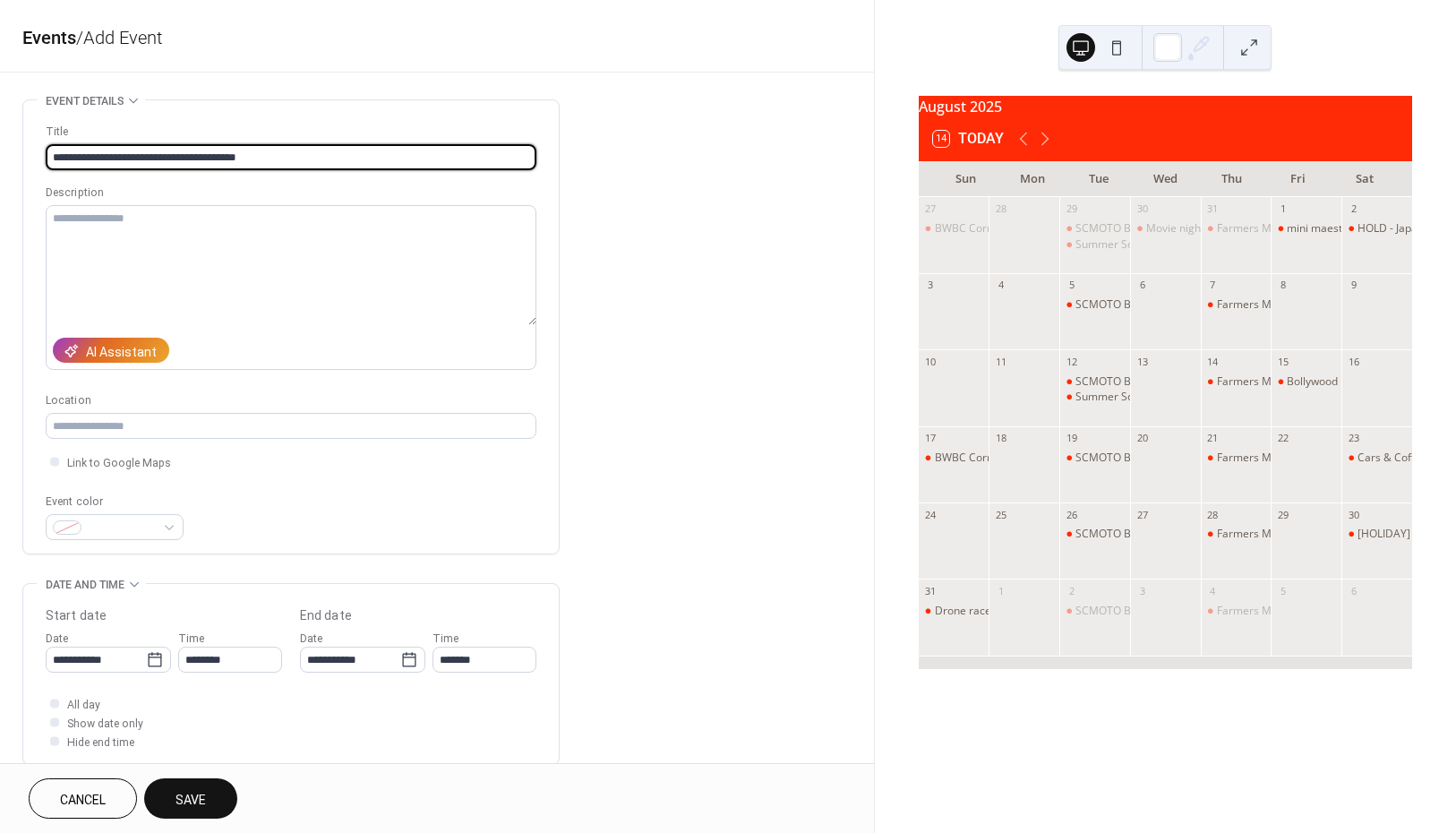 type on "**********" 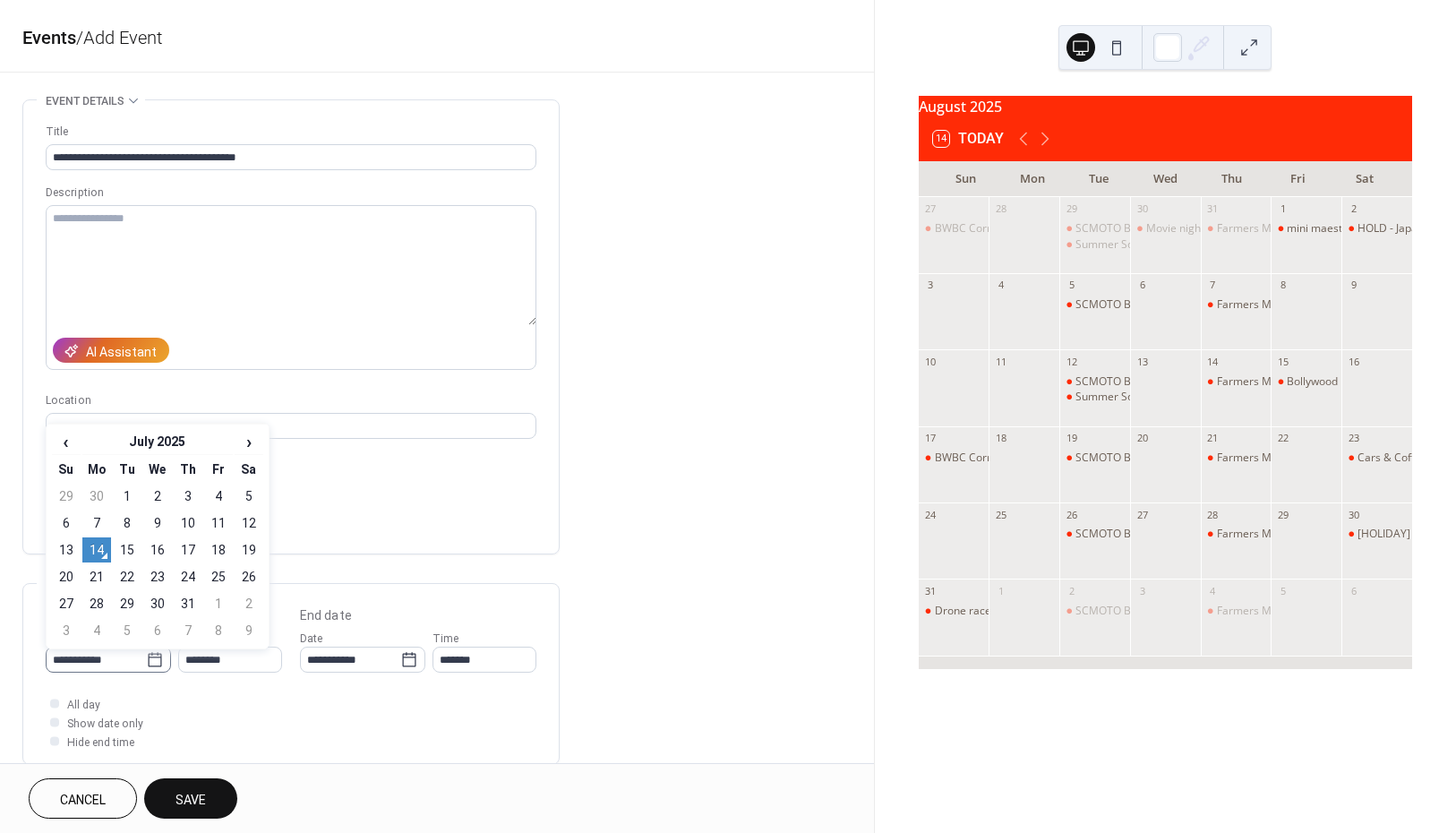 click 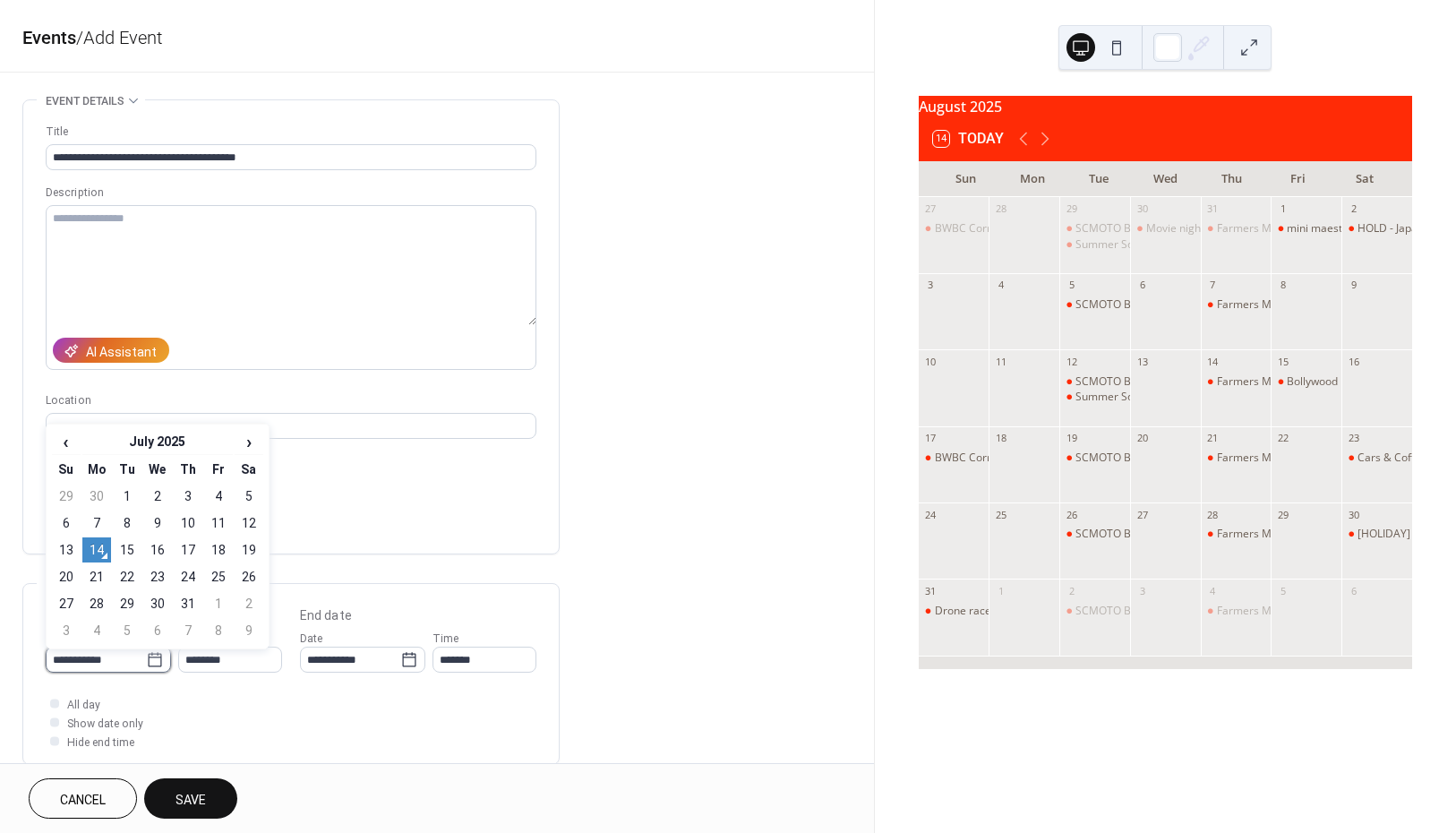 click on "**********" at bounding box center [96, 659] 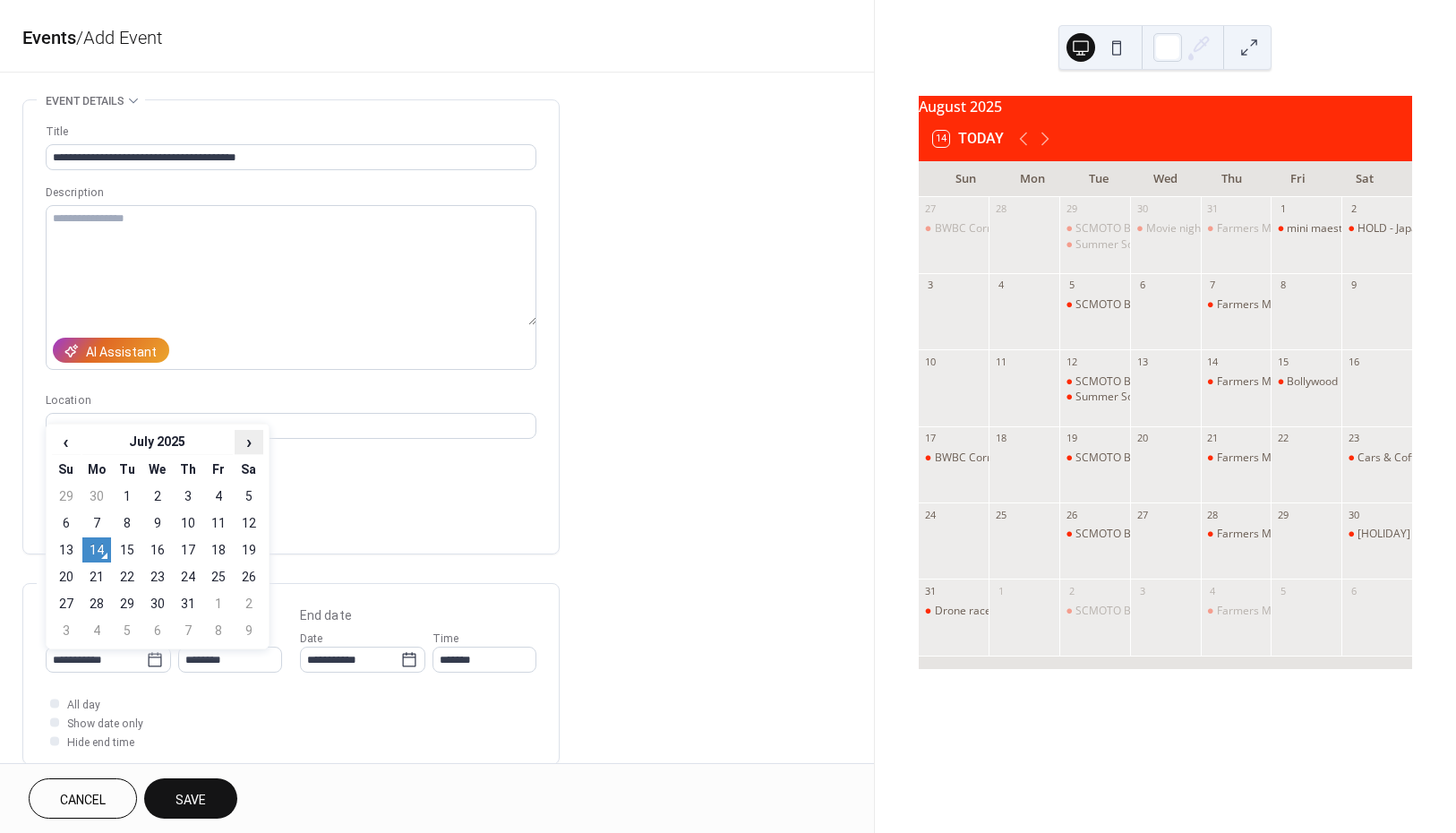 click on "›" at bounding box center [249, 442] 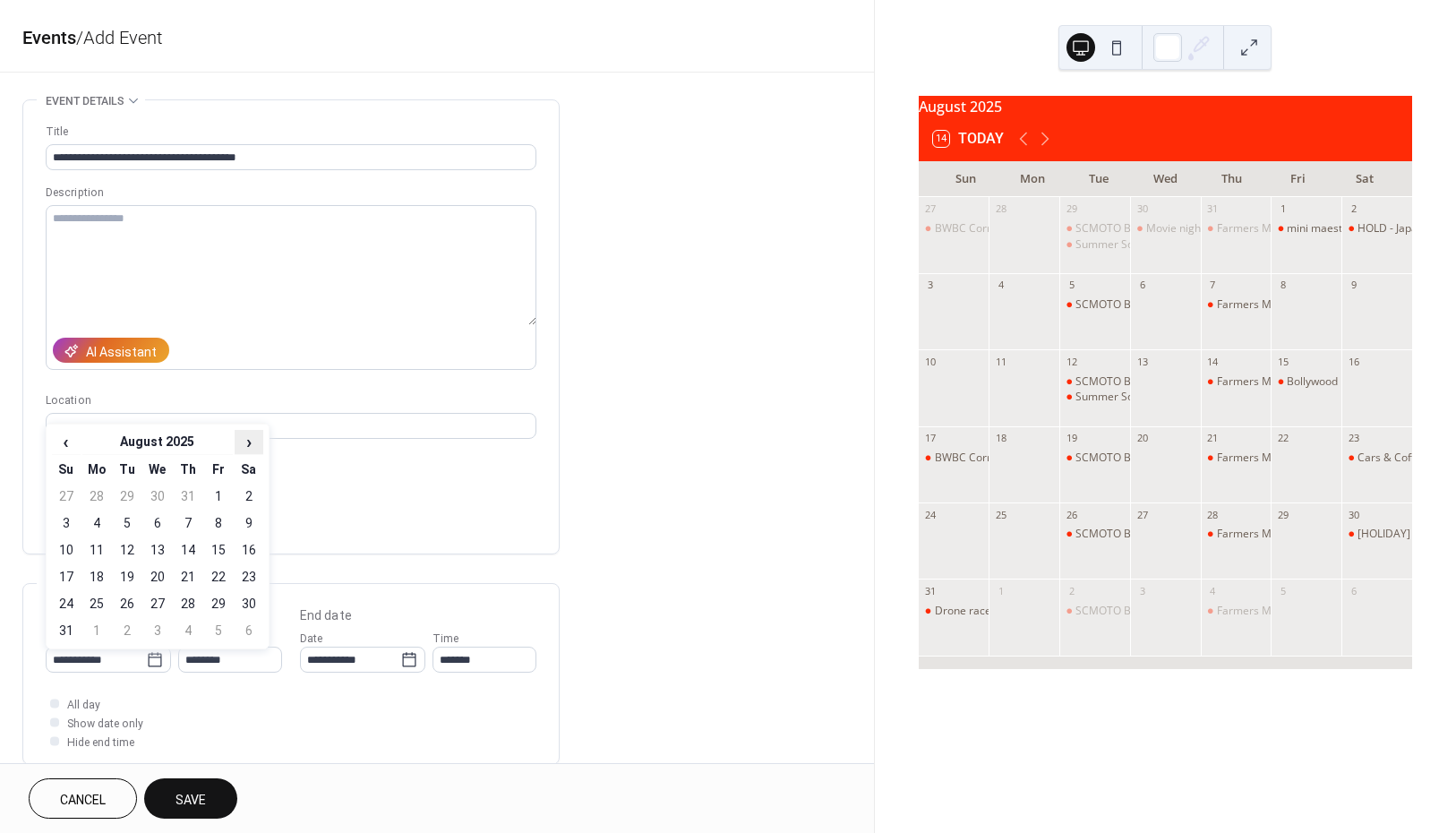 click on "›" at bounding box center [249, 442] 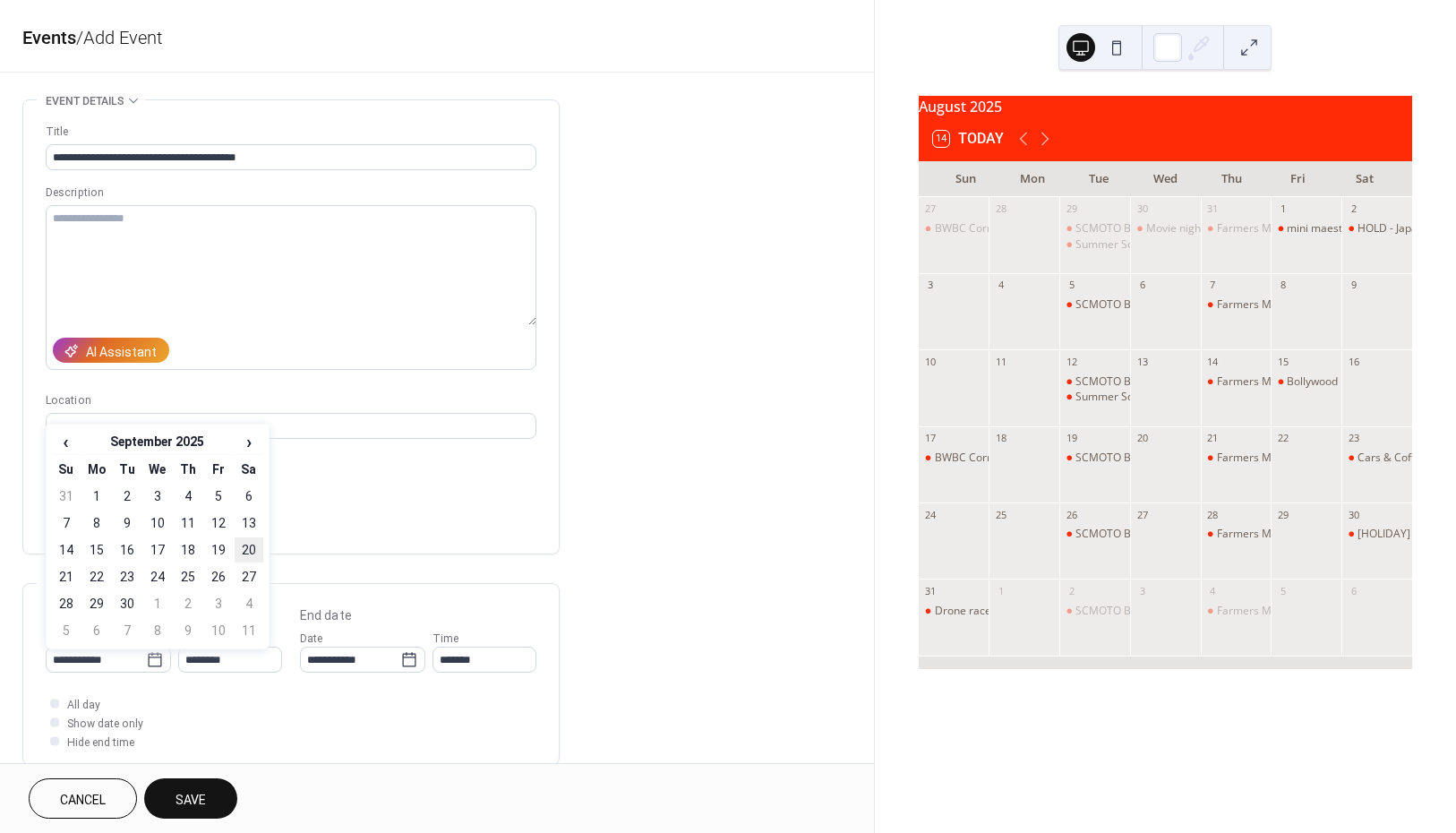 click on "20" at bounding box center (249, 550) 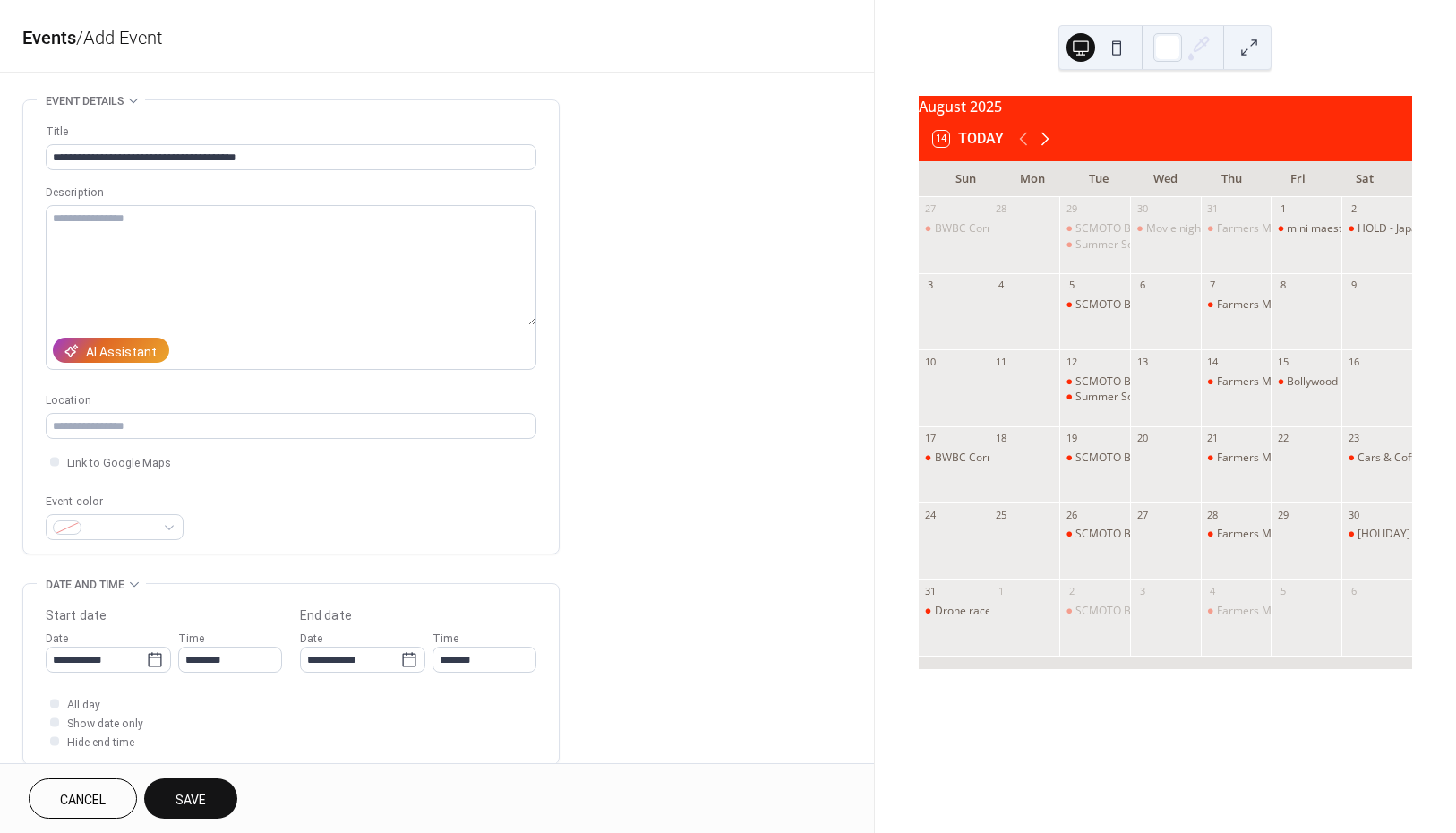 click 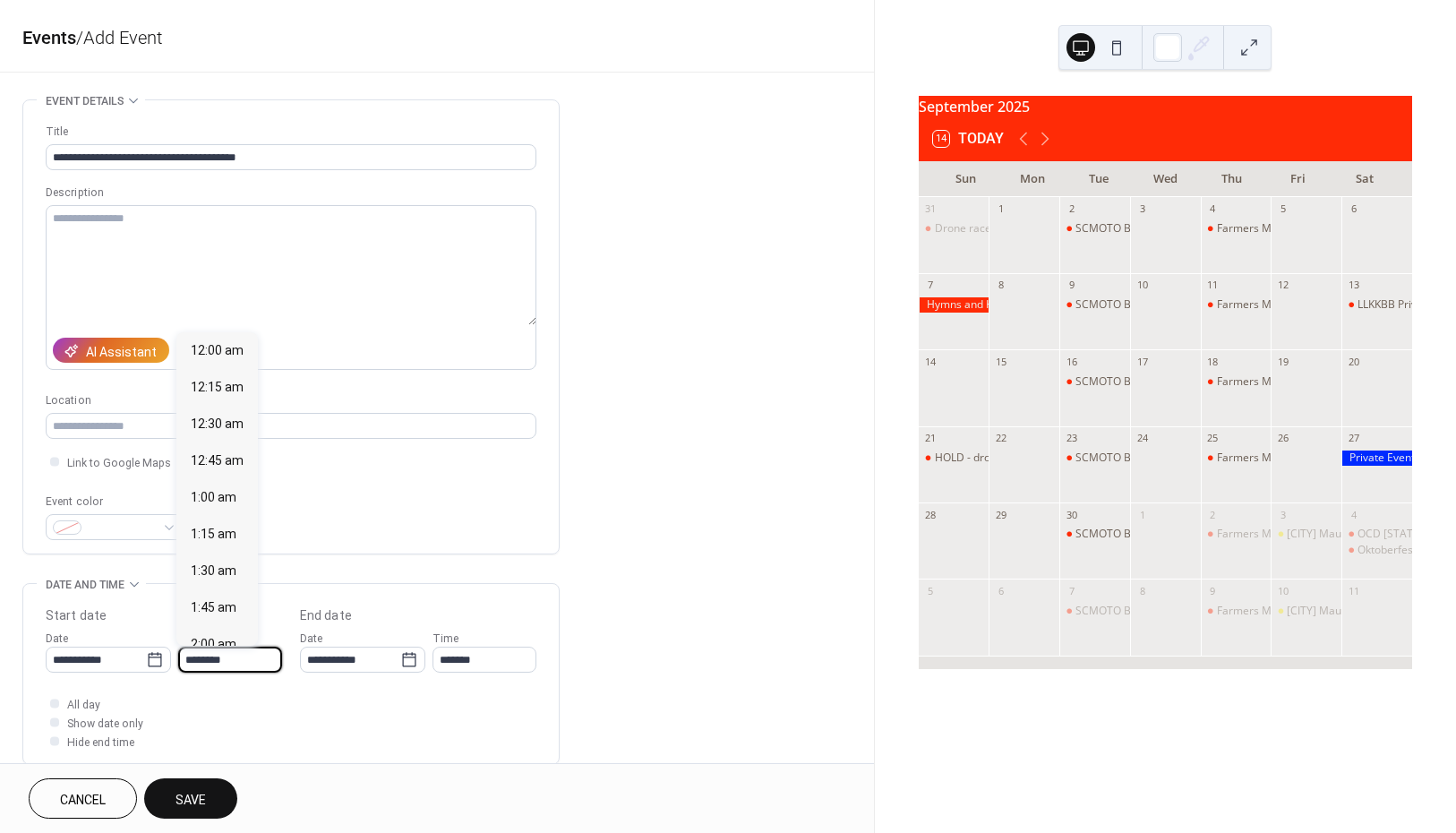 click on "********" at bounding box center (230, 659) 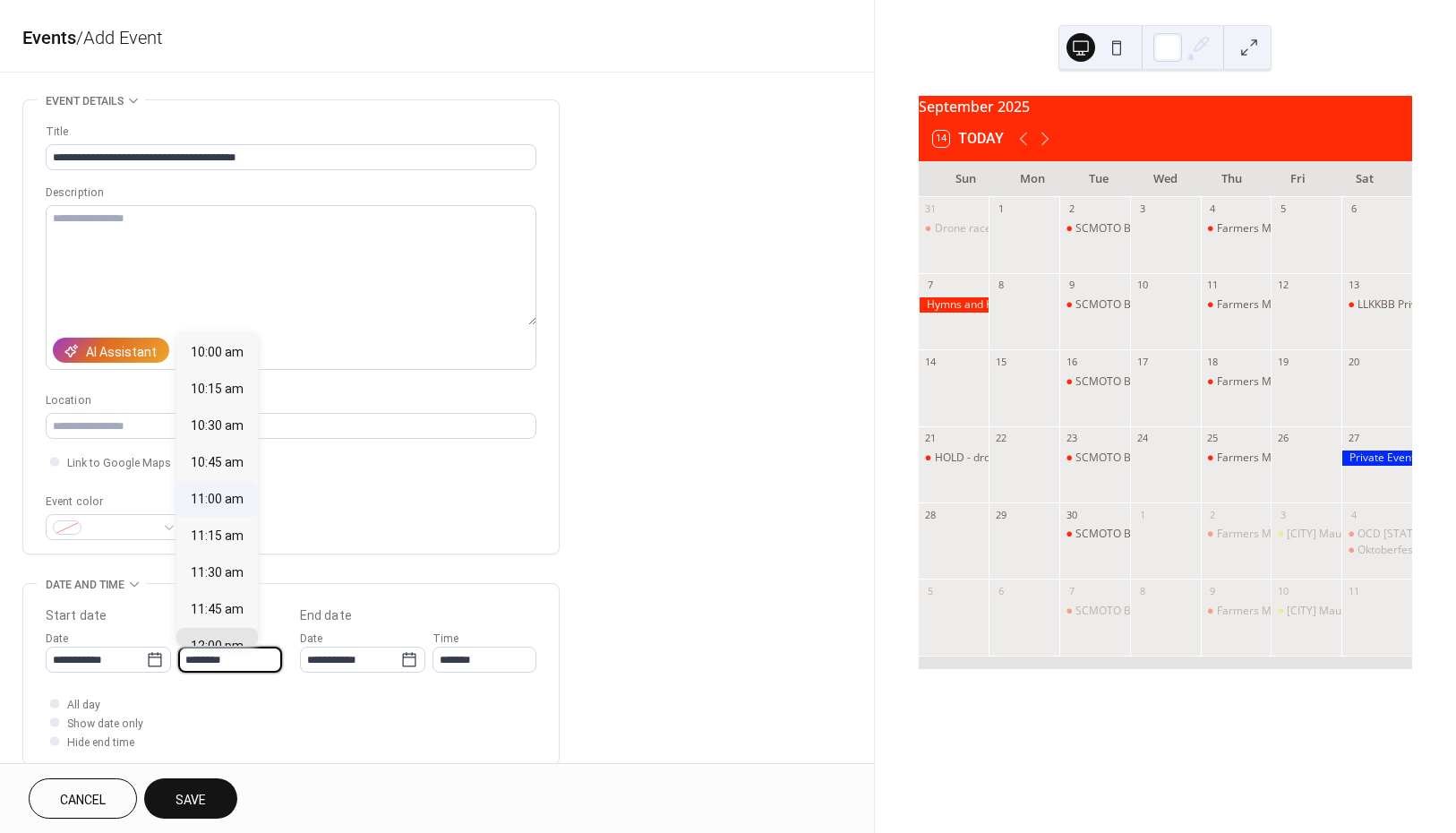 scroll, scrollTop: 1465, scrollLeft: 0, axis: vertical 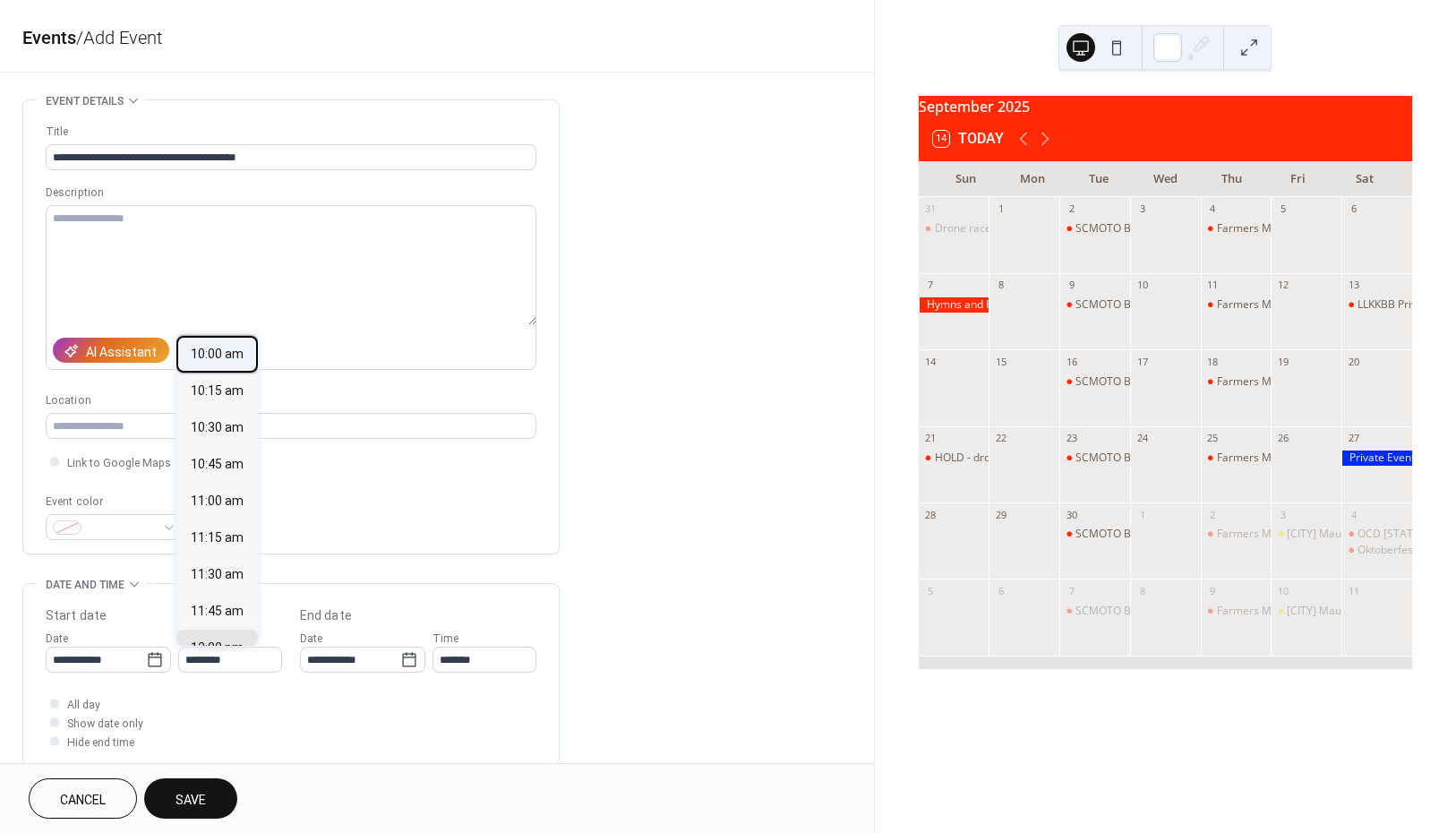 click on "10:00 am" at bounding box center (217, 354) 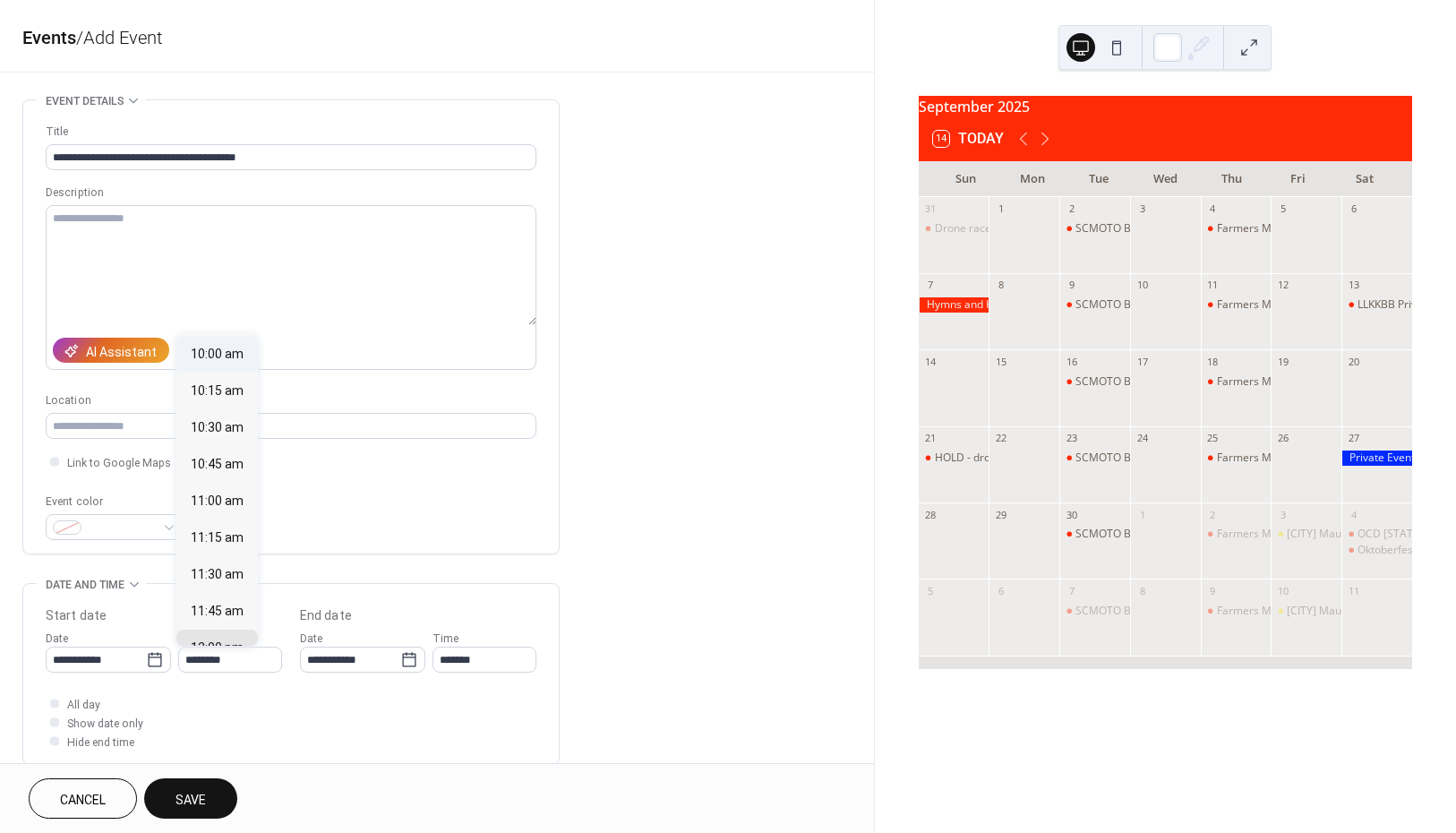 type on "********" 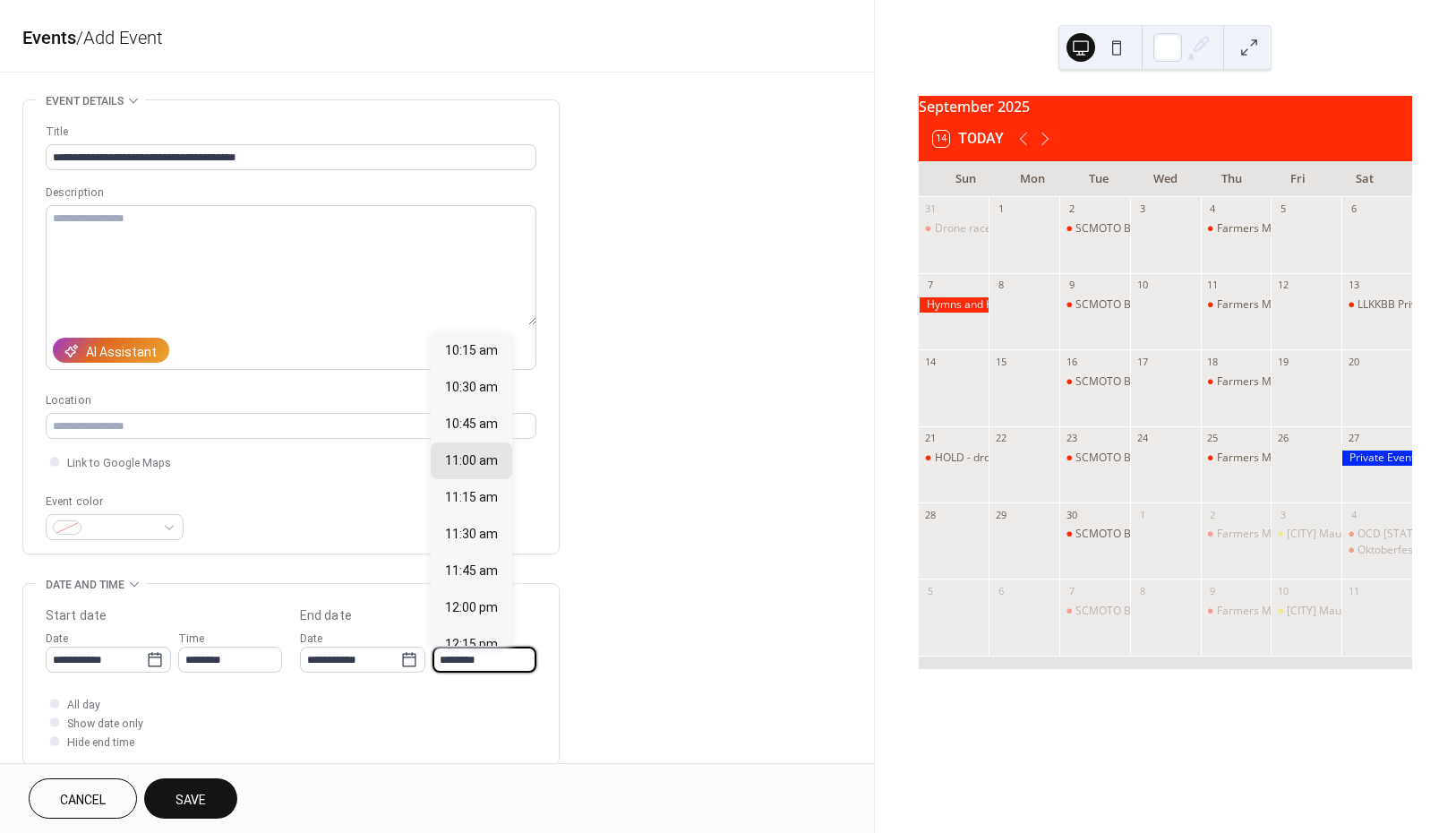 click on "********" at bounding box center (484, 659) 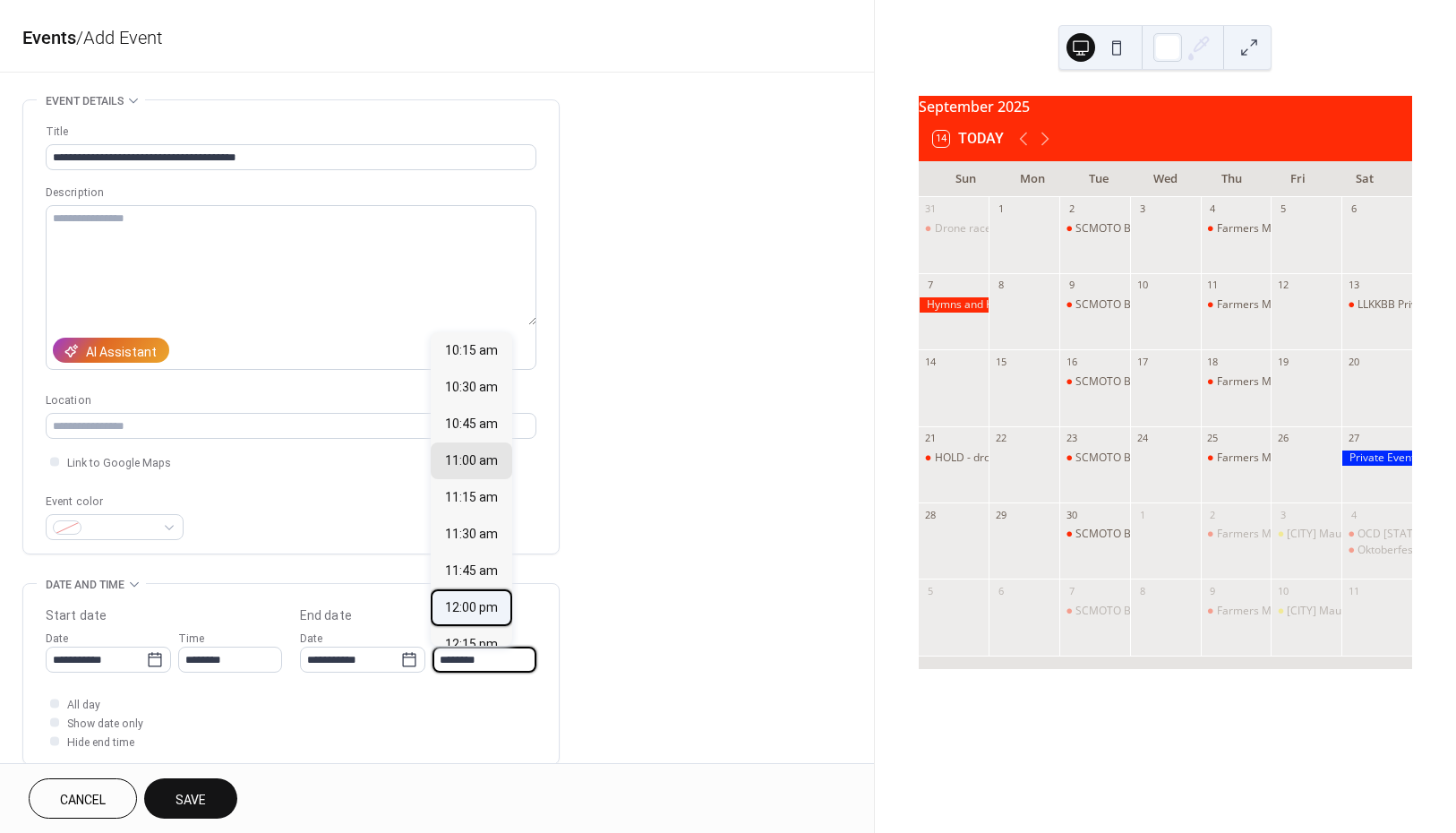 click on "12:00 pm" at bounding box center (471, 607) 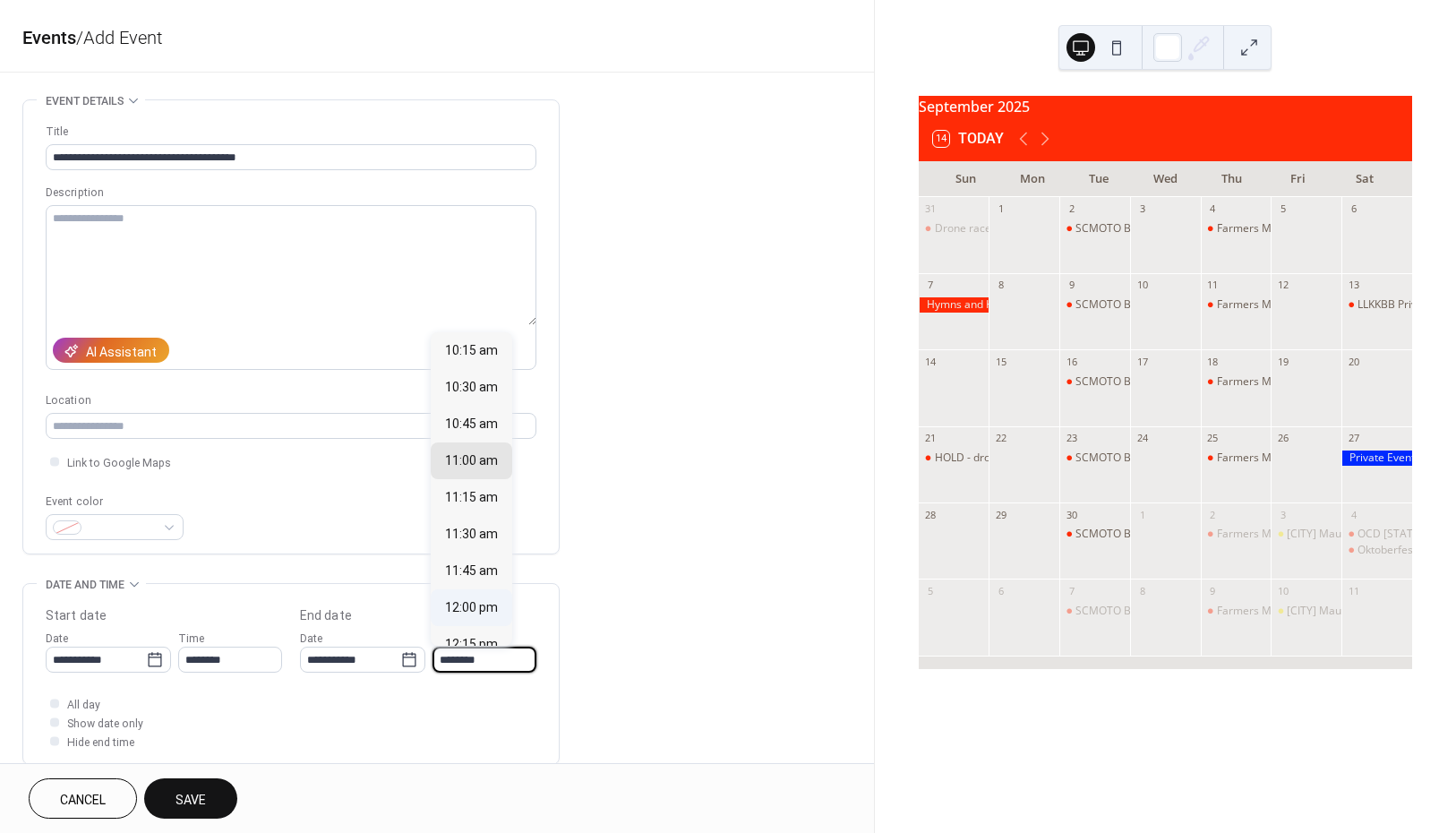 type on "********" 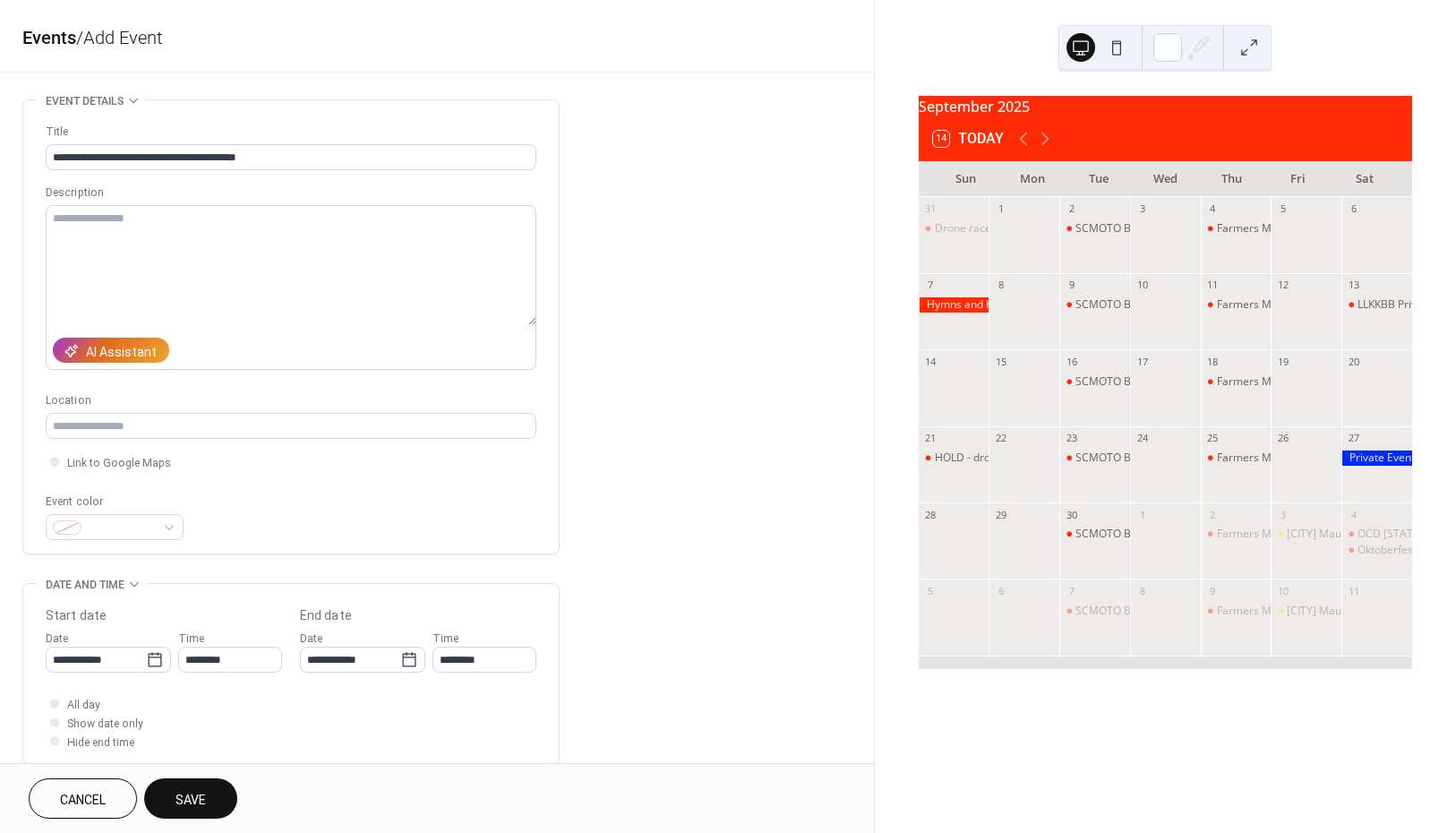 click on "Save" at bounding box center [191, 800] 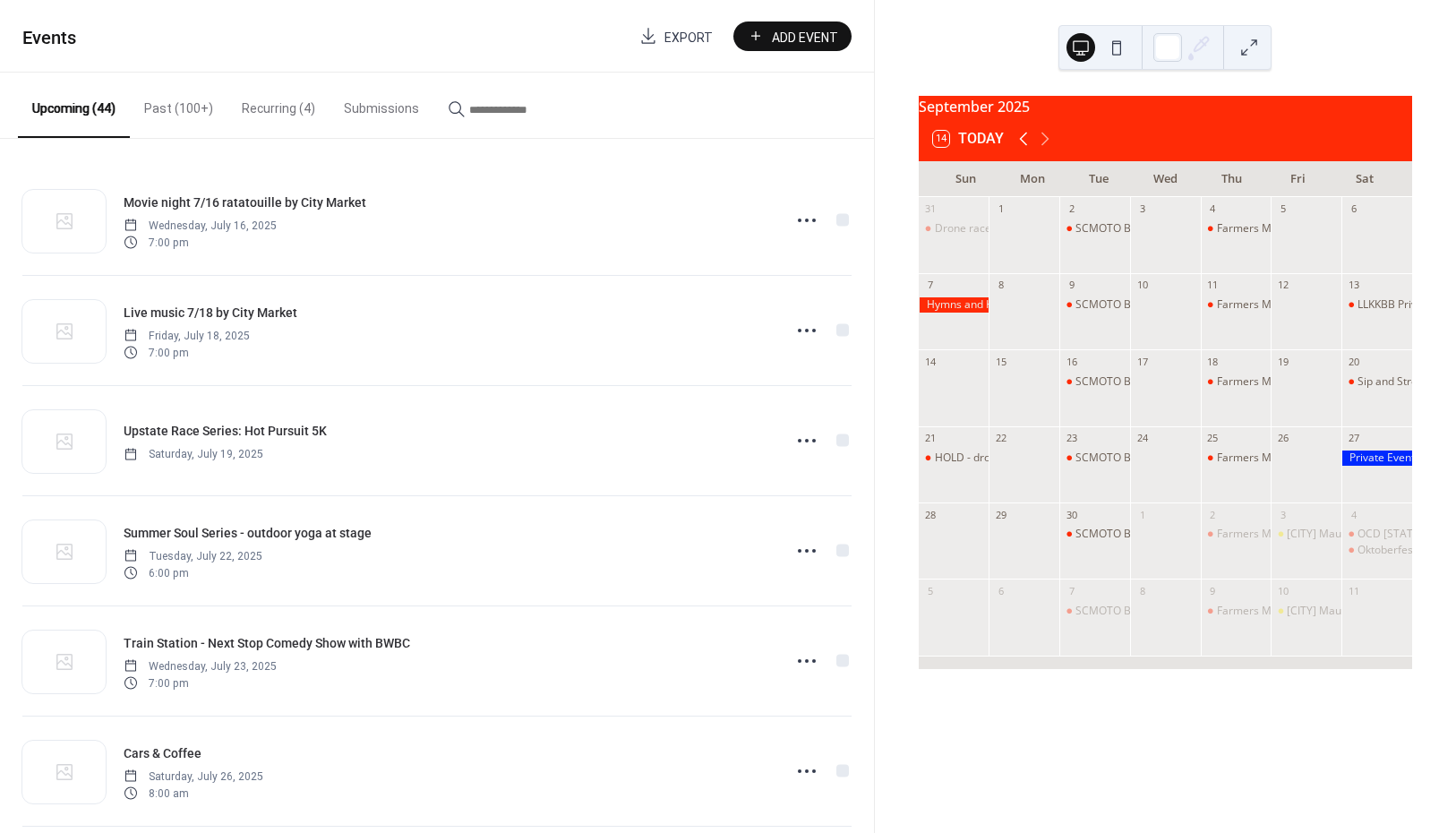 click 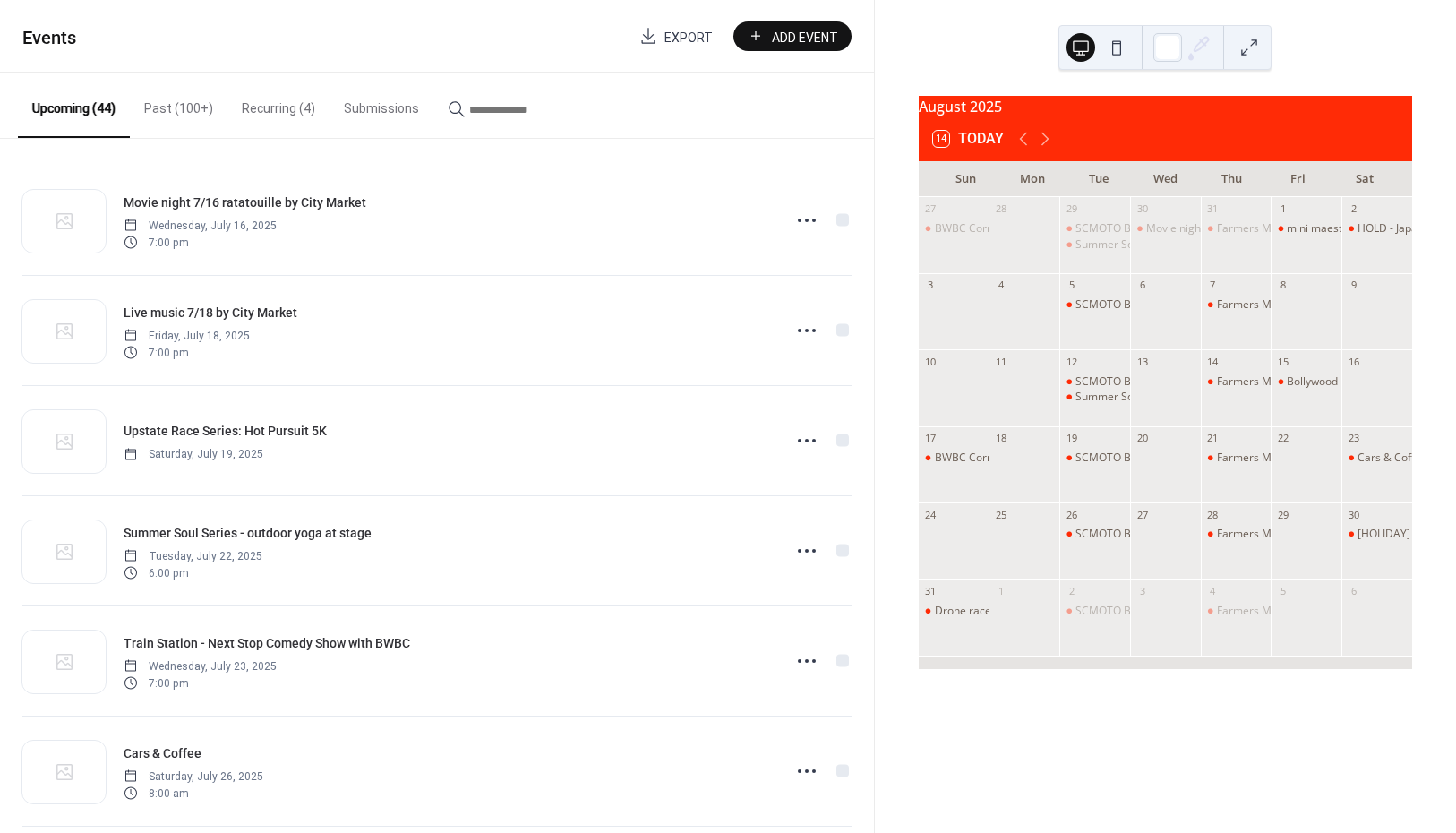 click on "Add Event" at bounding box center [805, 37] 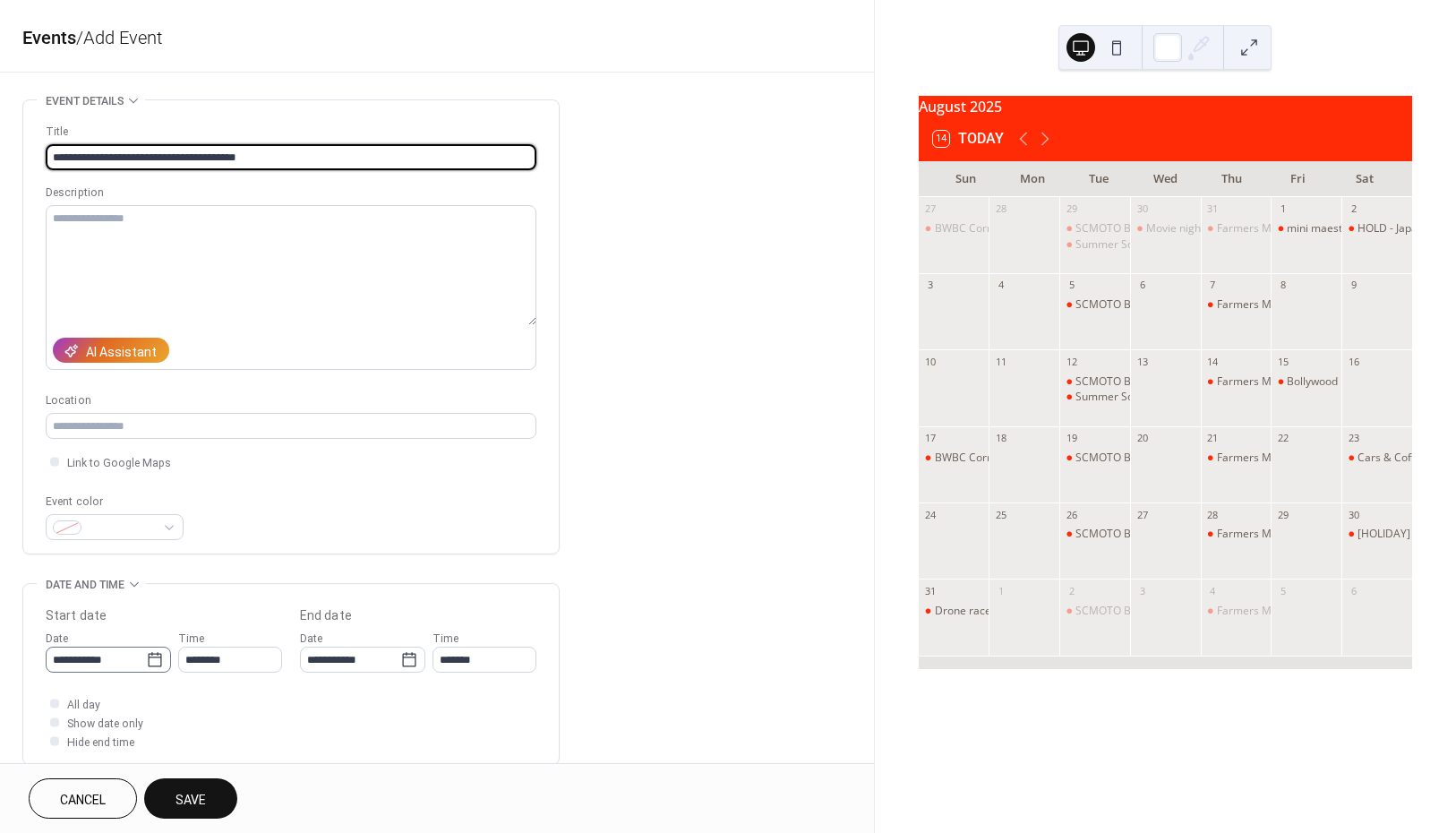 type on "**********" 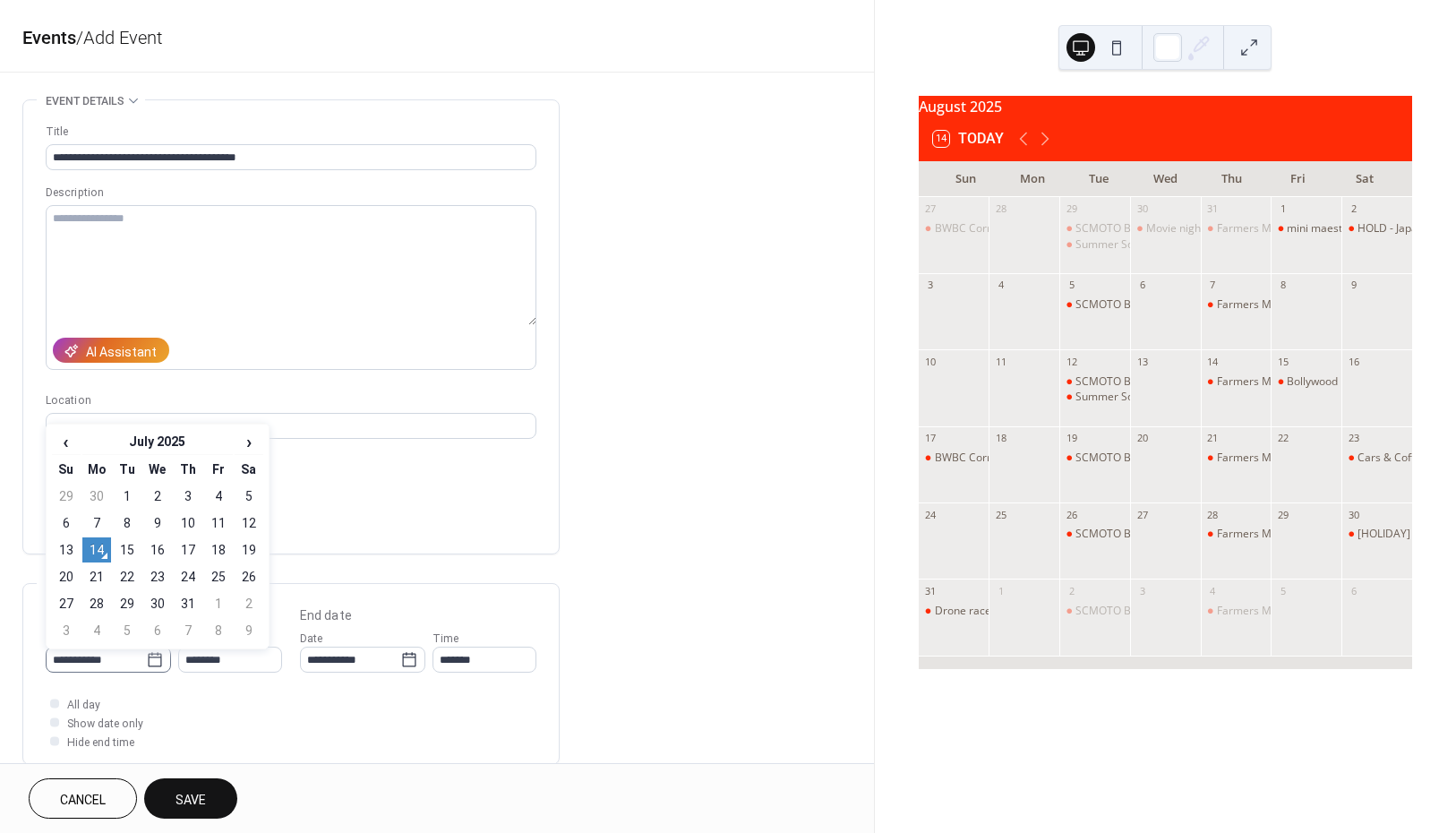 click 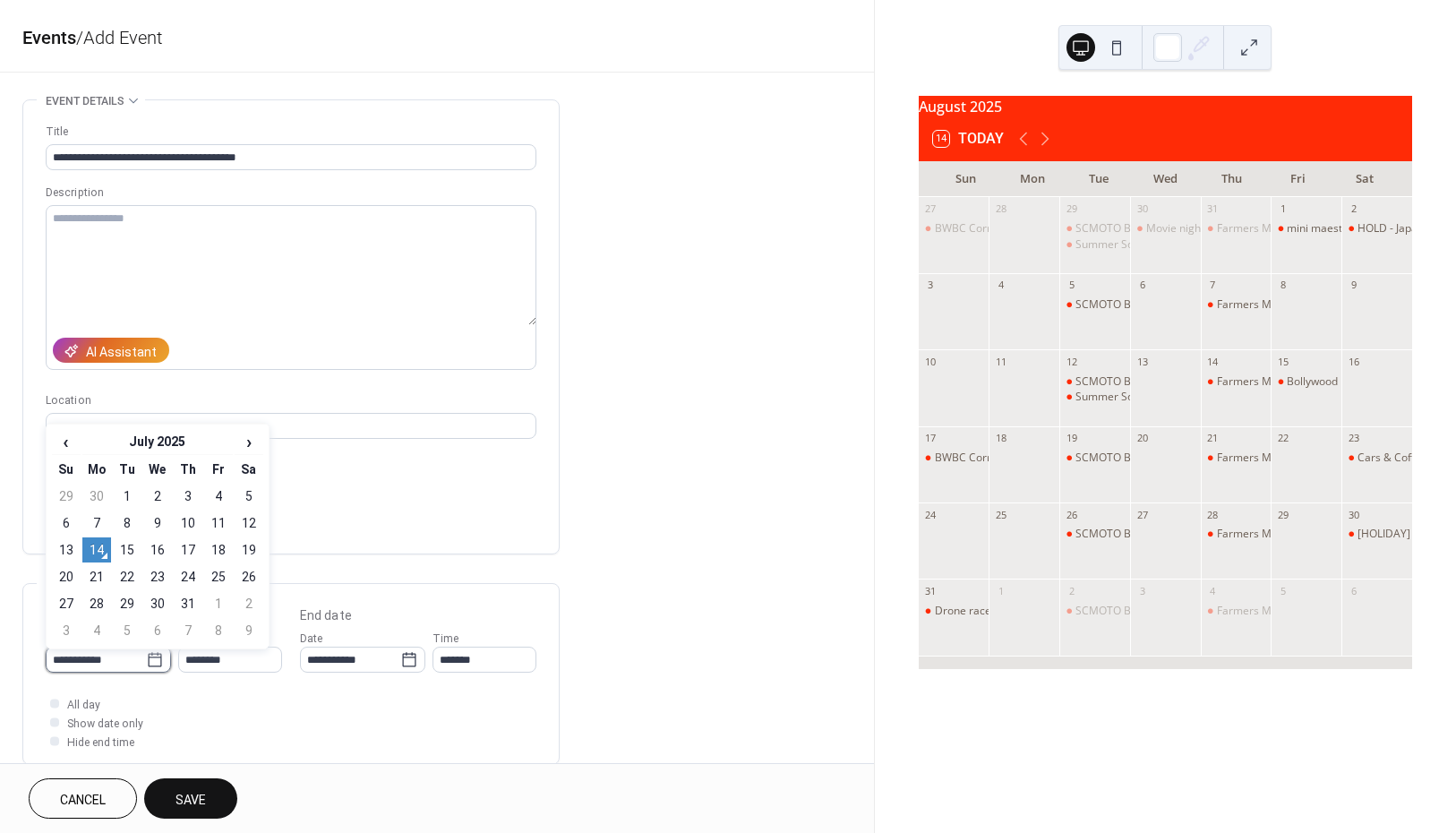 click on "**********" at bounding box center (96, 659) 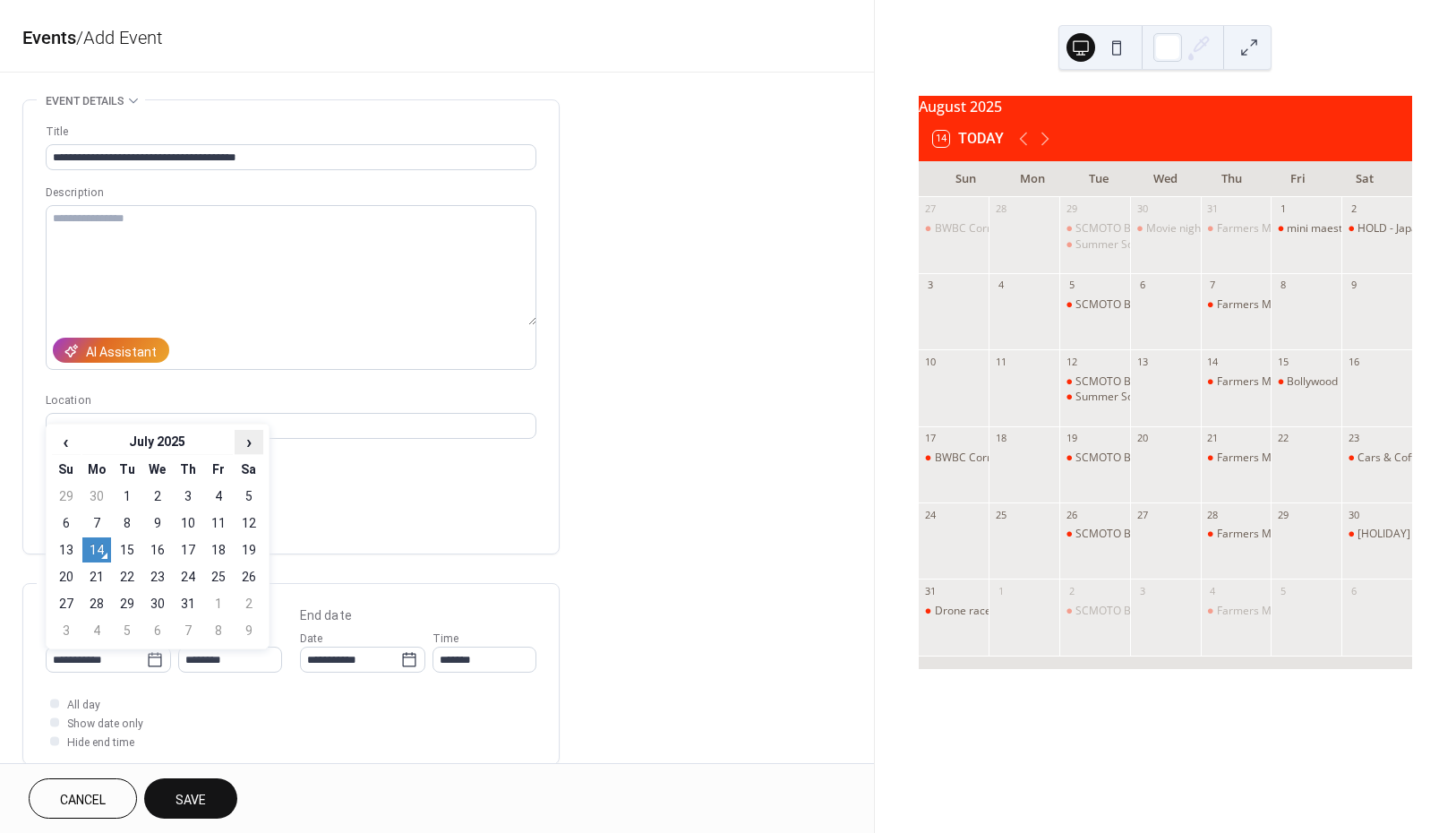 click on "›" at bounding box center [249, 442] 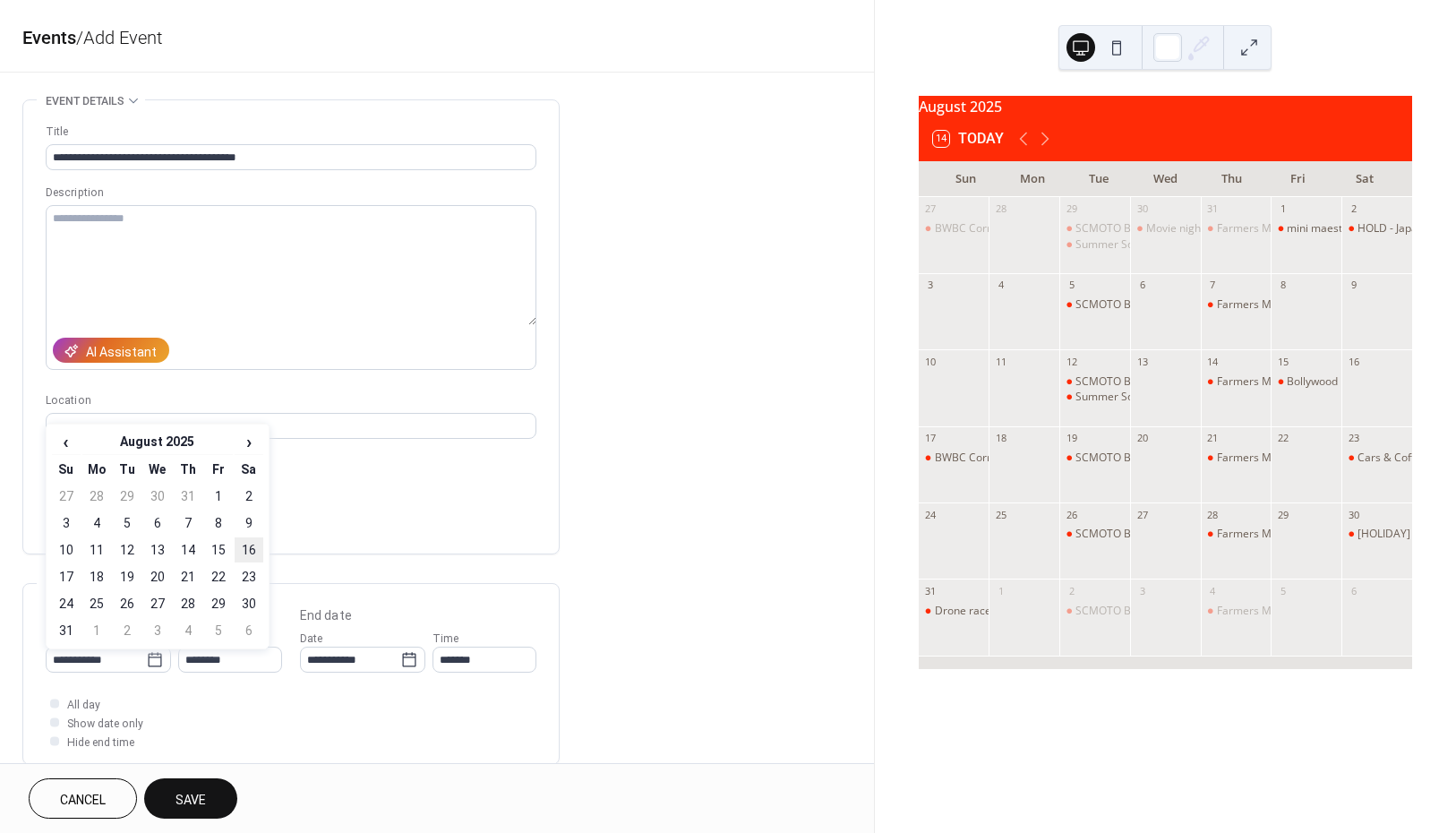 click on "16" at bounding box center (249, 550) 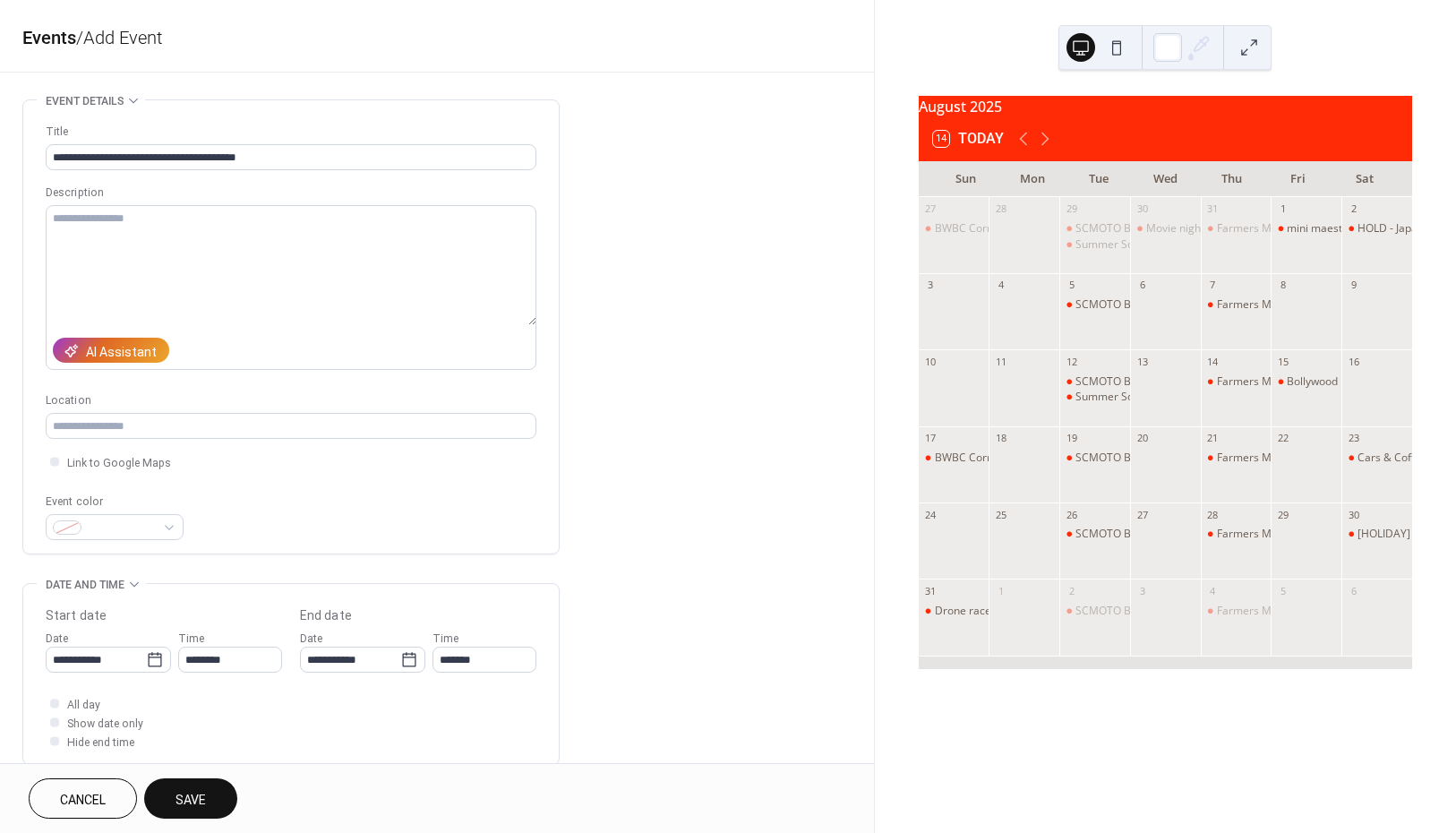 type on "**********" 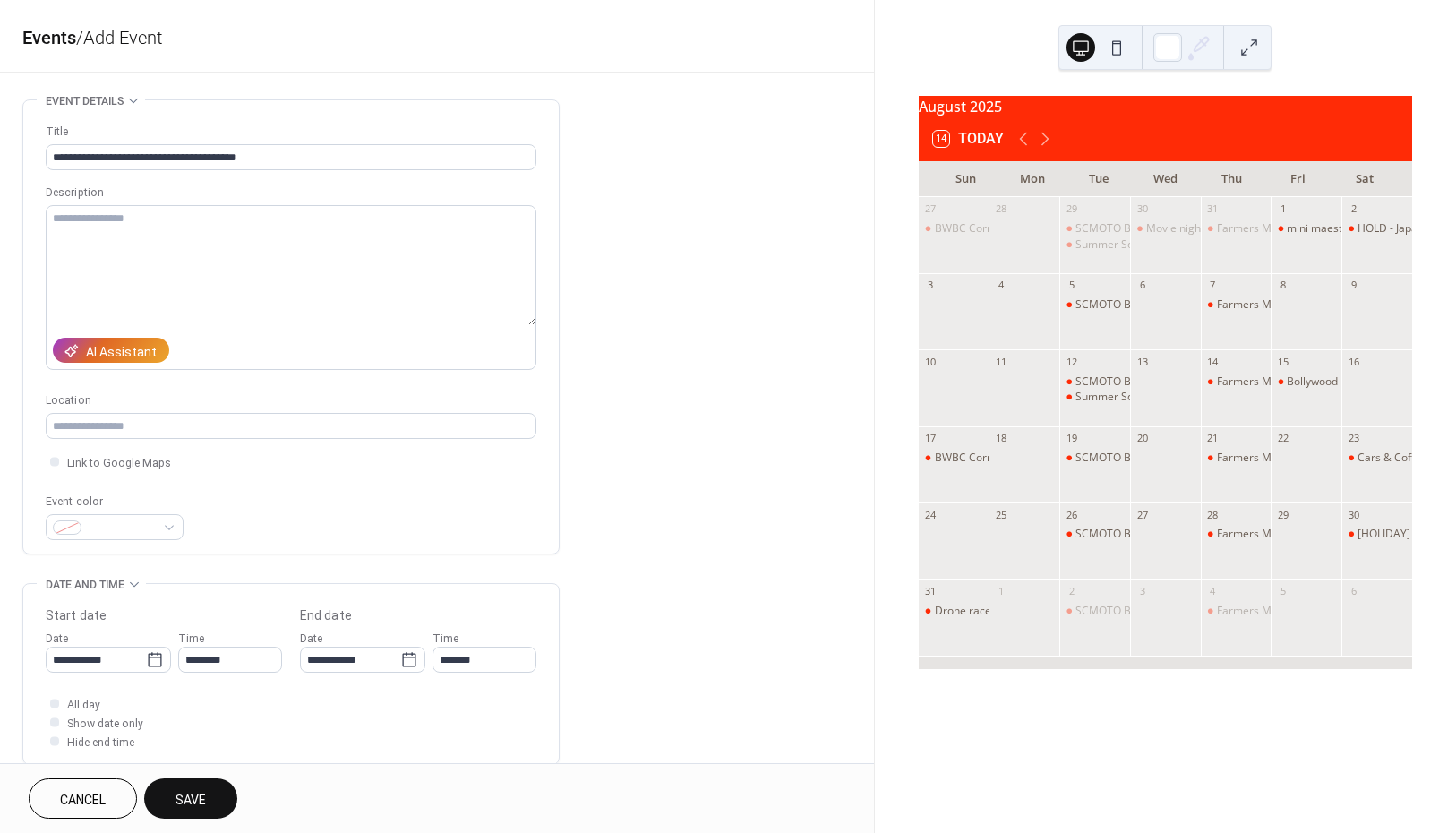 type on "**********" 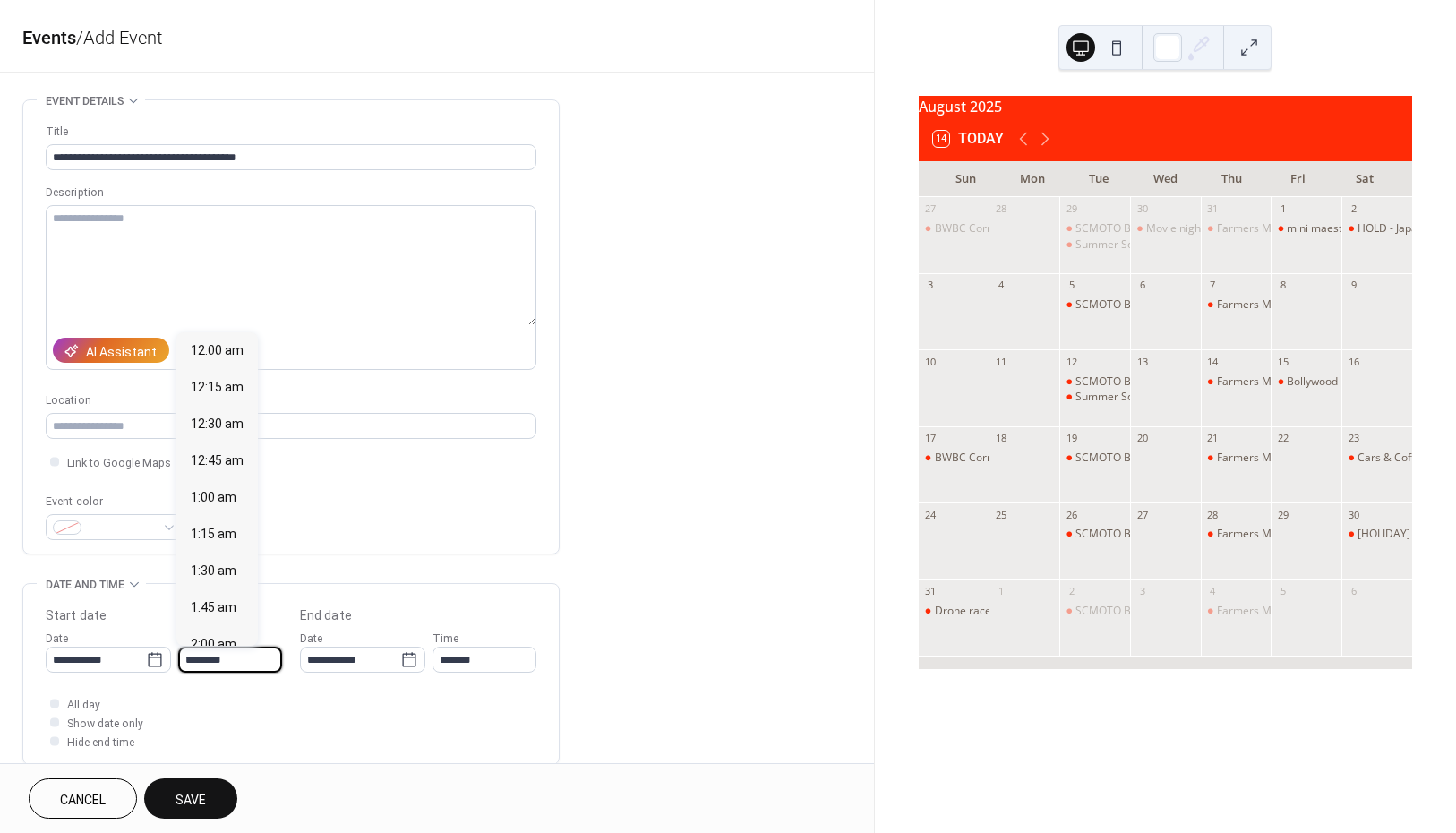 click on "********" at bounding box center (230, 659) 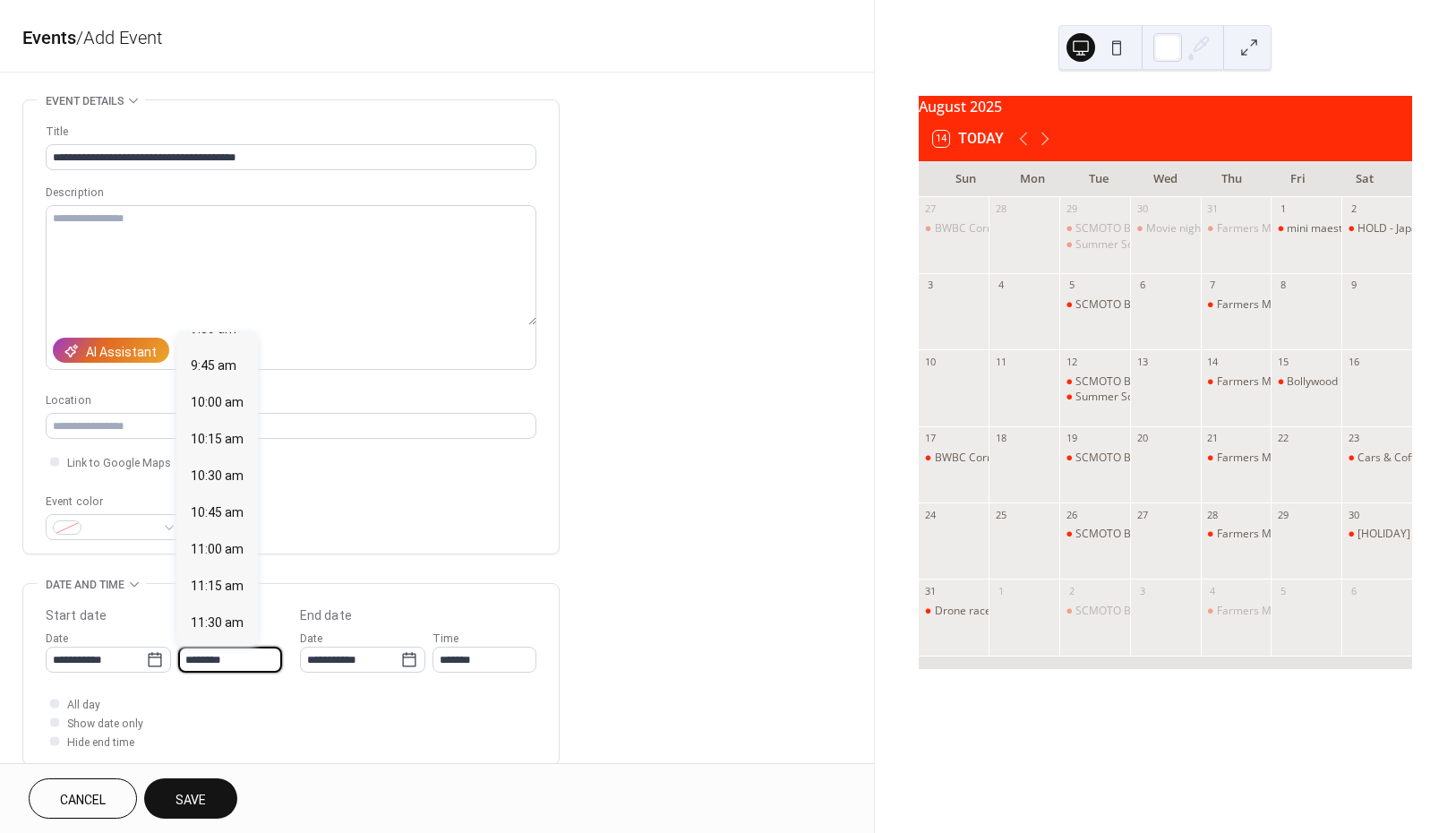 scroll, scrollTop: 1406, scrollLeft: 0, axis: vertical 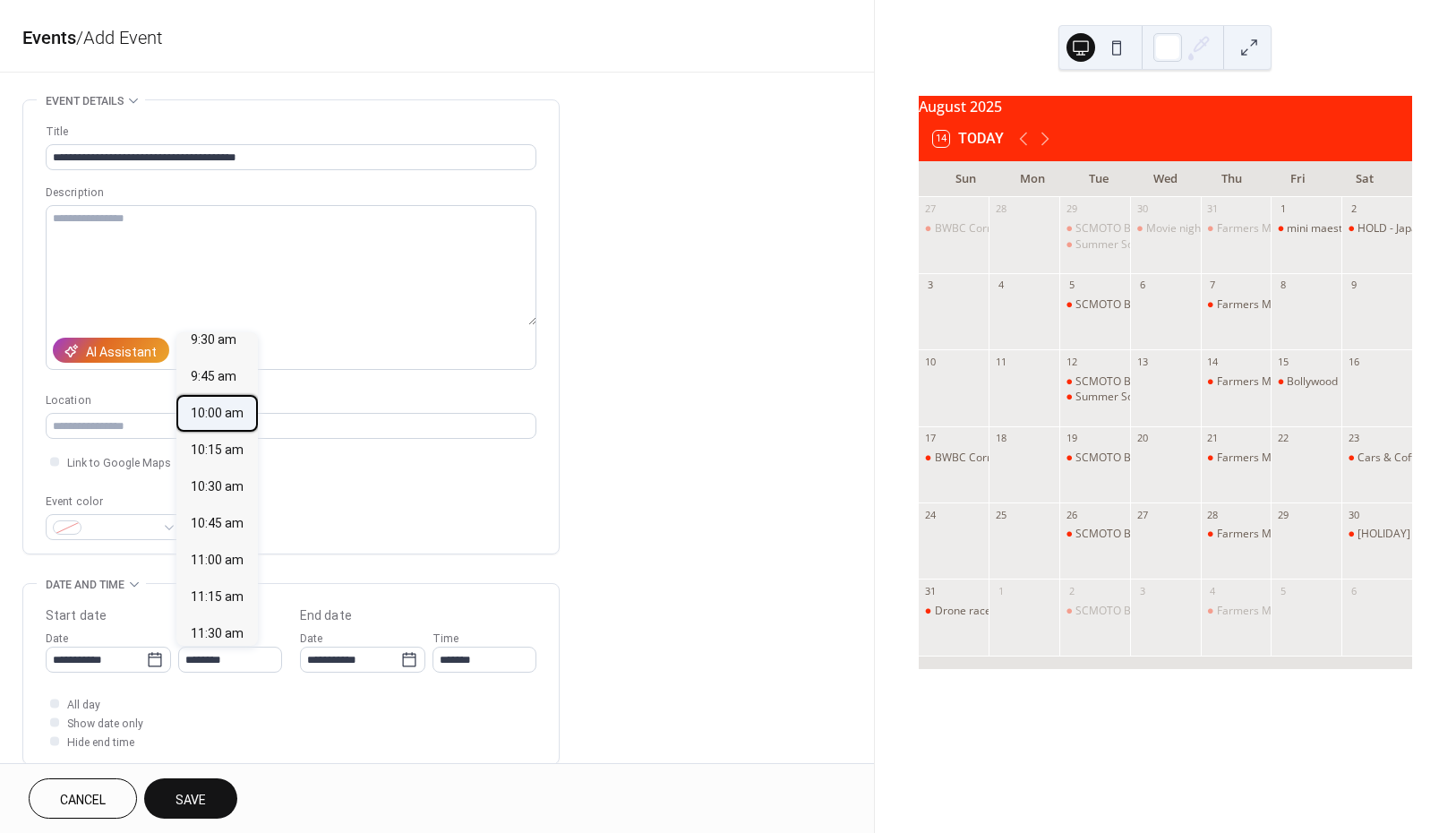 click on "10:00 am" at bounding box center (217, 413) 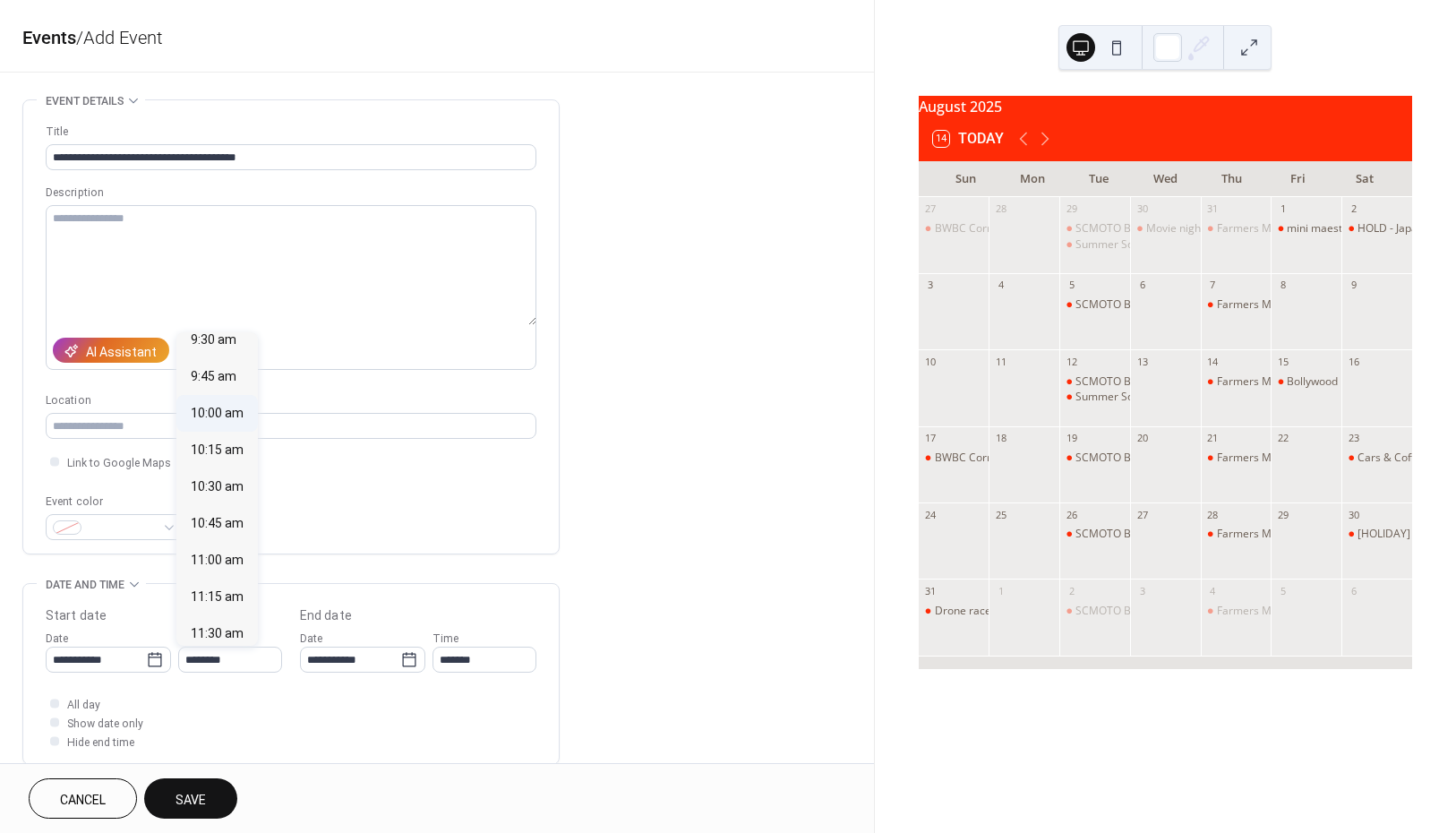 type on "********" 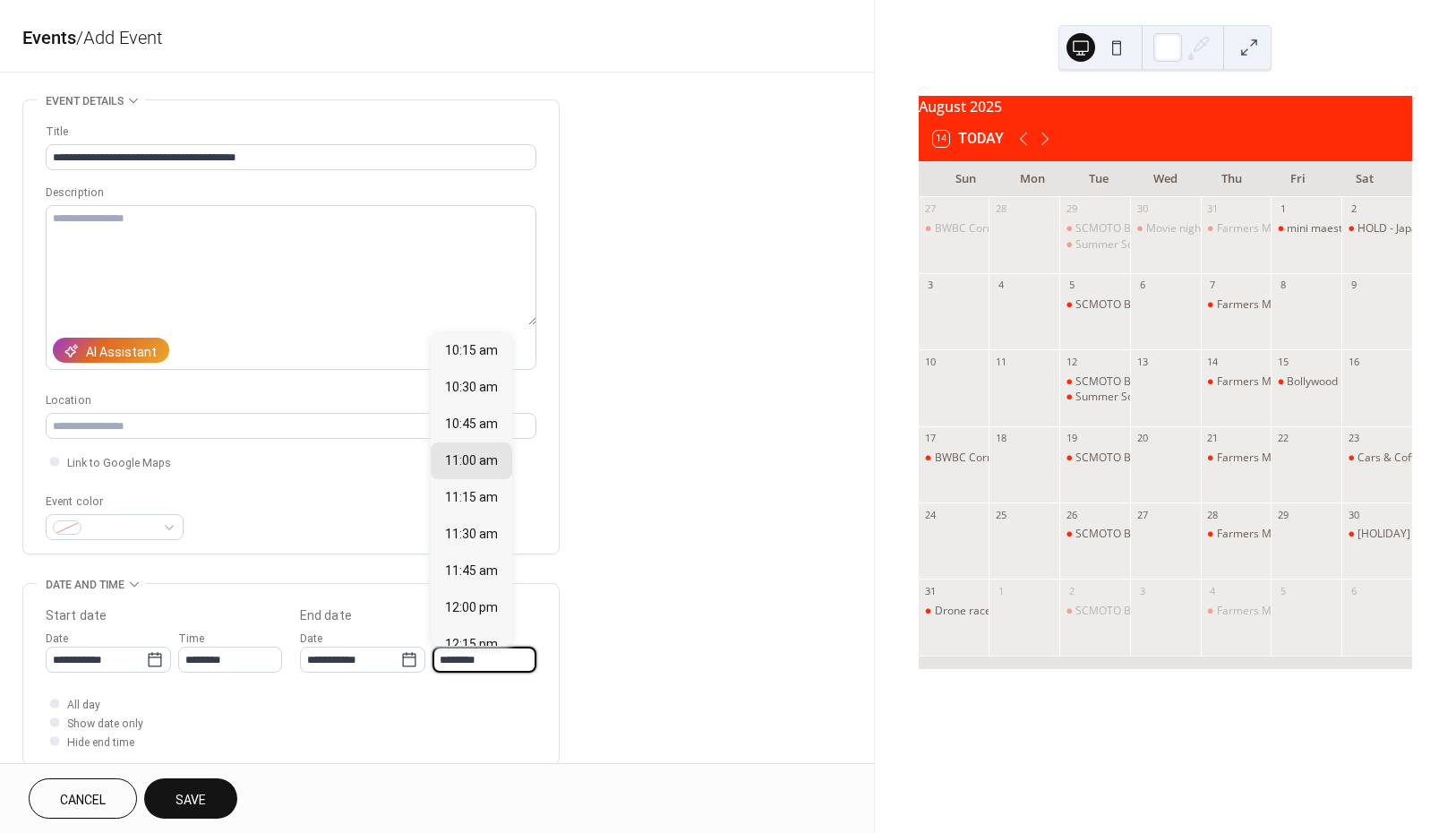 click on "********" at bounding box center (484, 659) 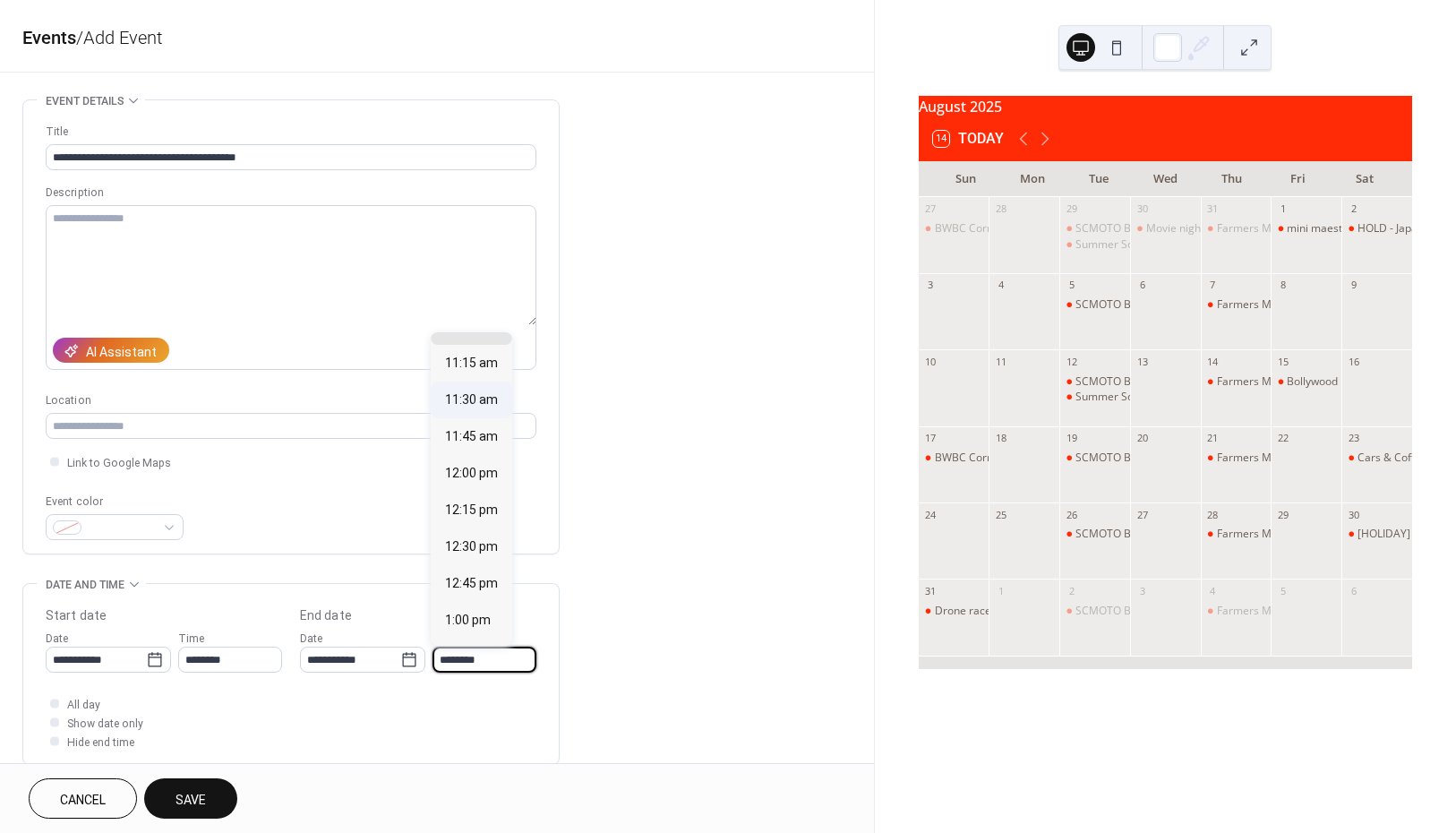 scroll, scrollTop: 140, scrollLeft: 0, axis: vertical 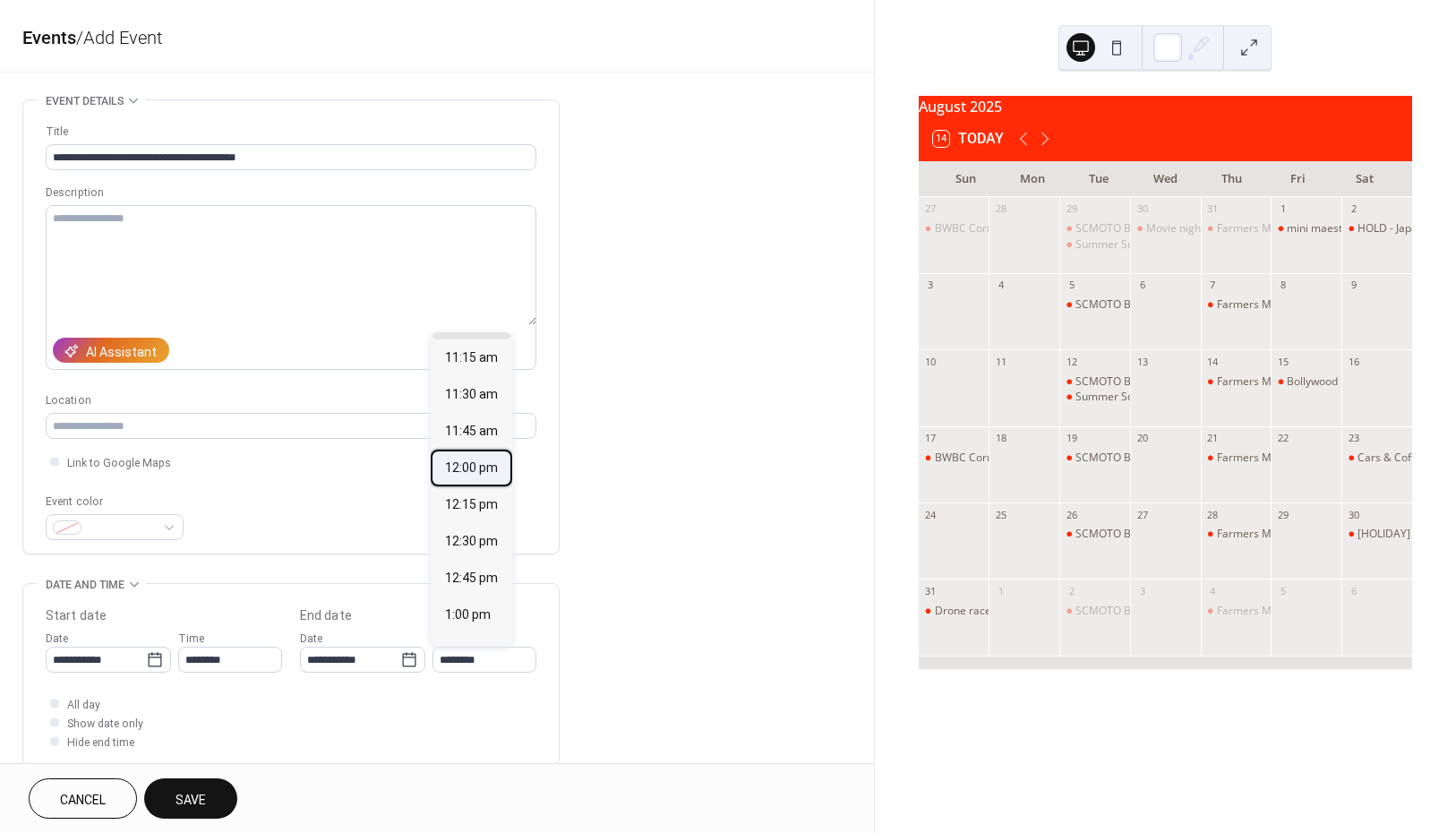 click on "12:00 pm" at bounding box center (471, 468) 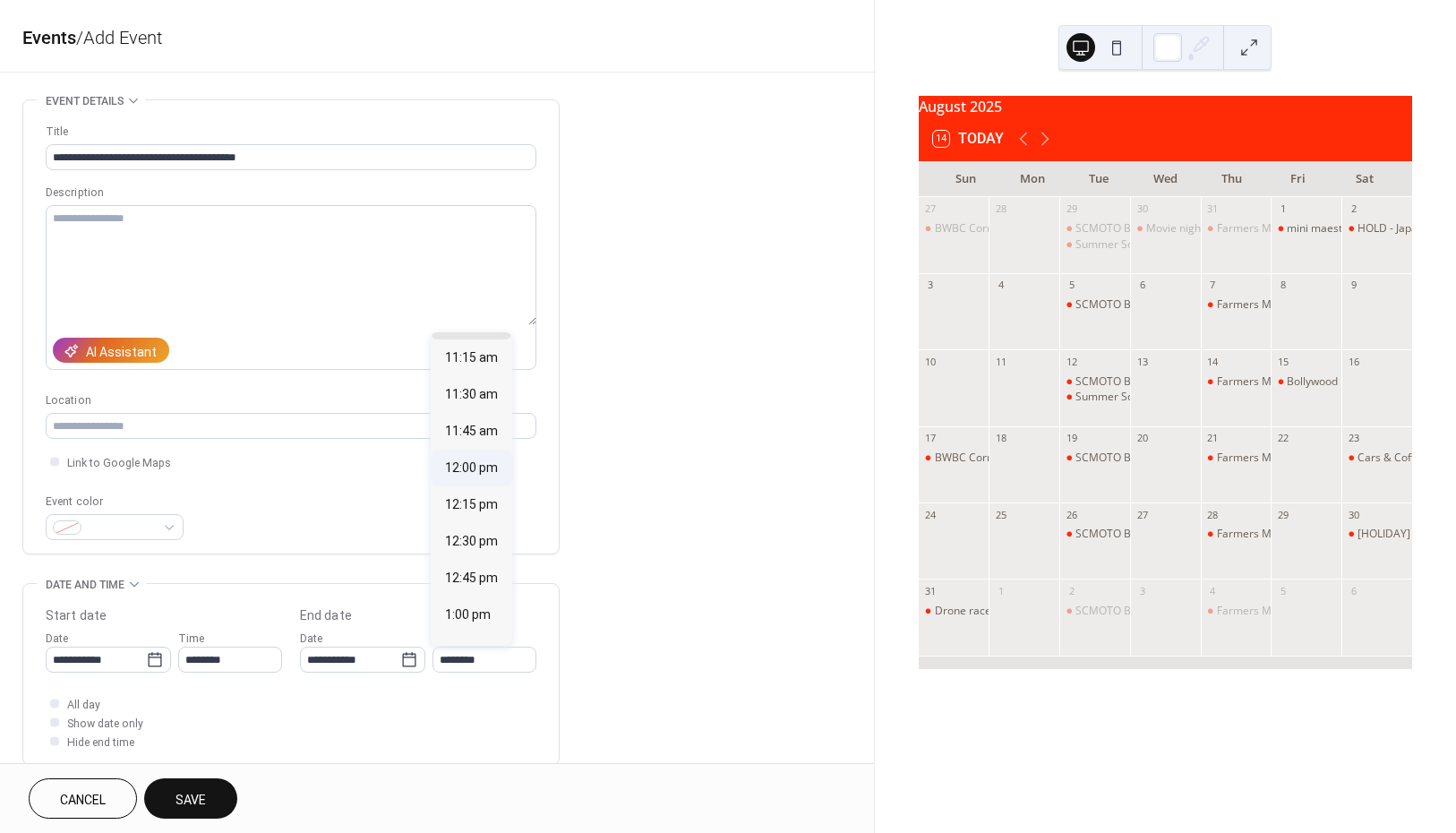 type on "********" 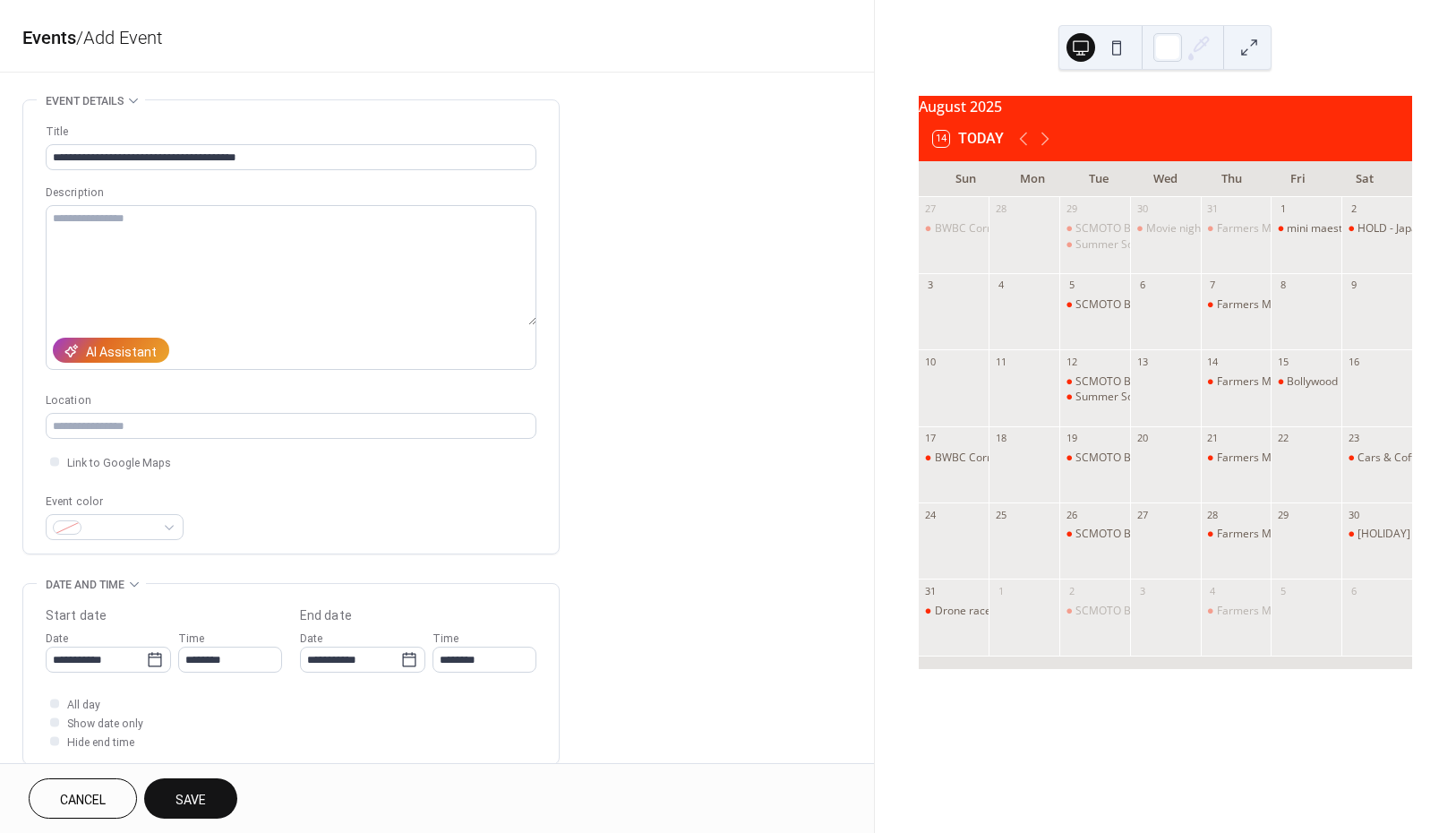 click on "Save" at bounding box center [191, 798] 